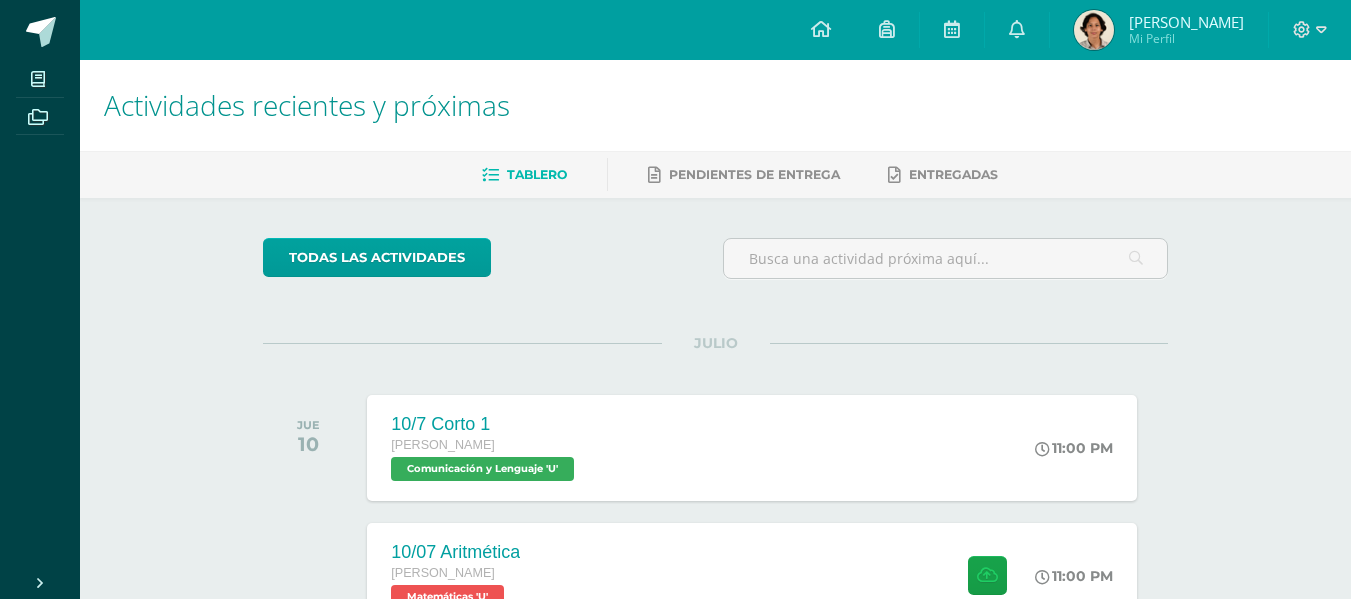scroll, scrollTop: 0, scrollLeft: 0, axis: both 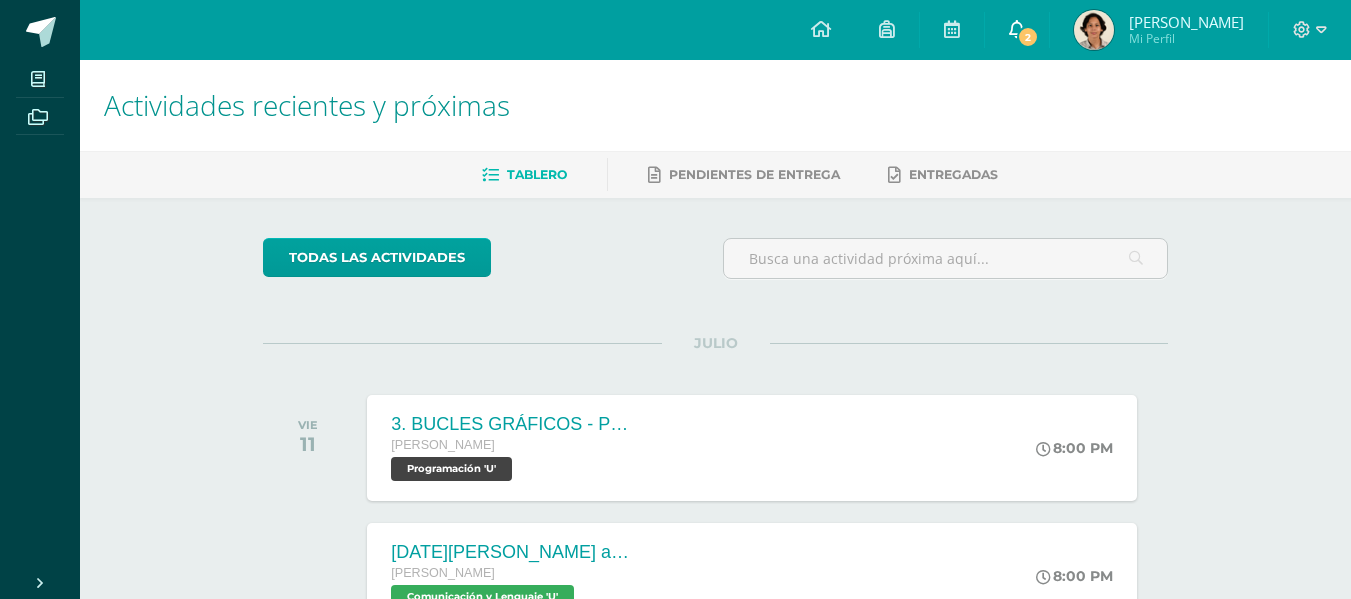 click on "2" at bounding box center (1028, 37) 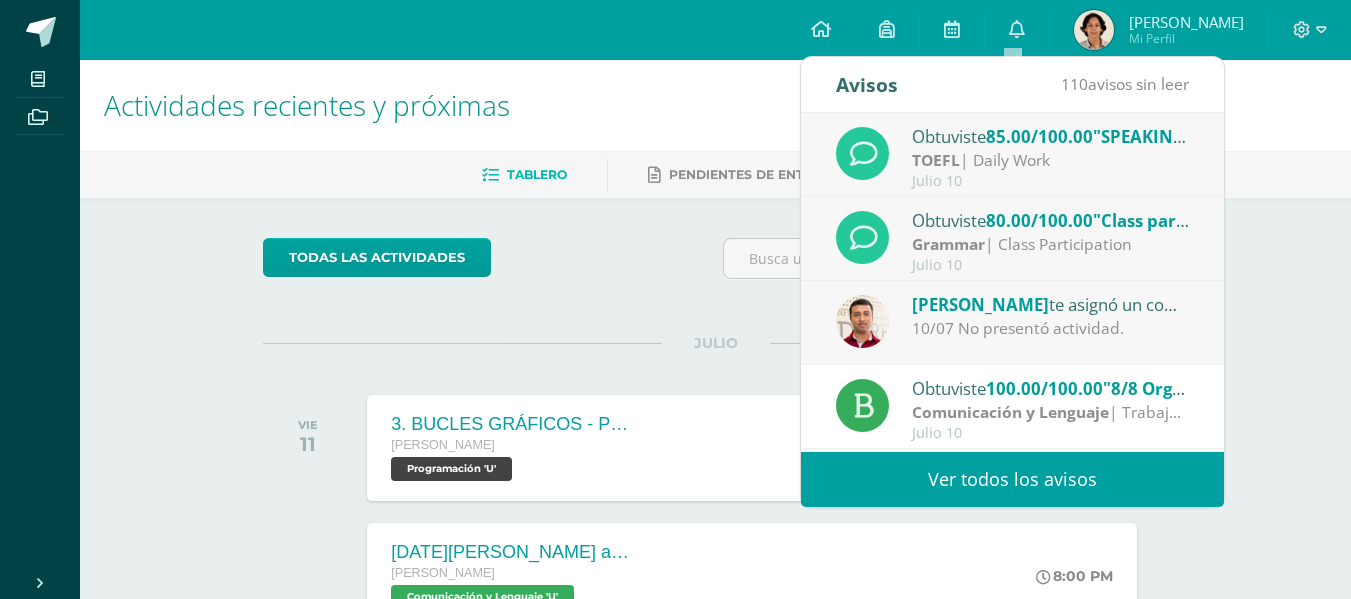 click on "80.00/100.00" at bounding box center (1039, 220) 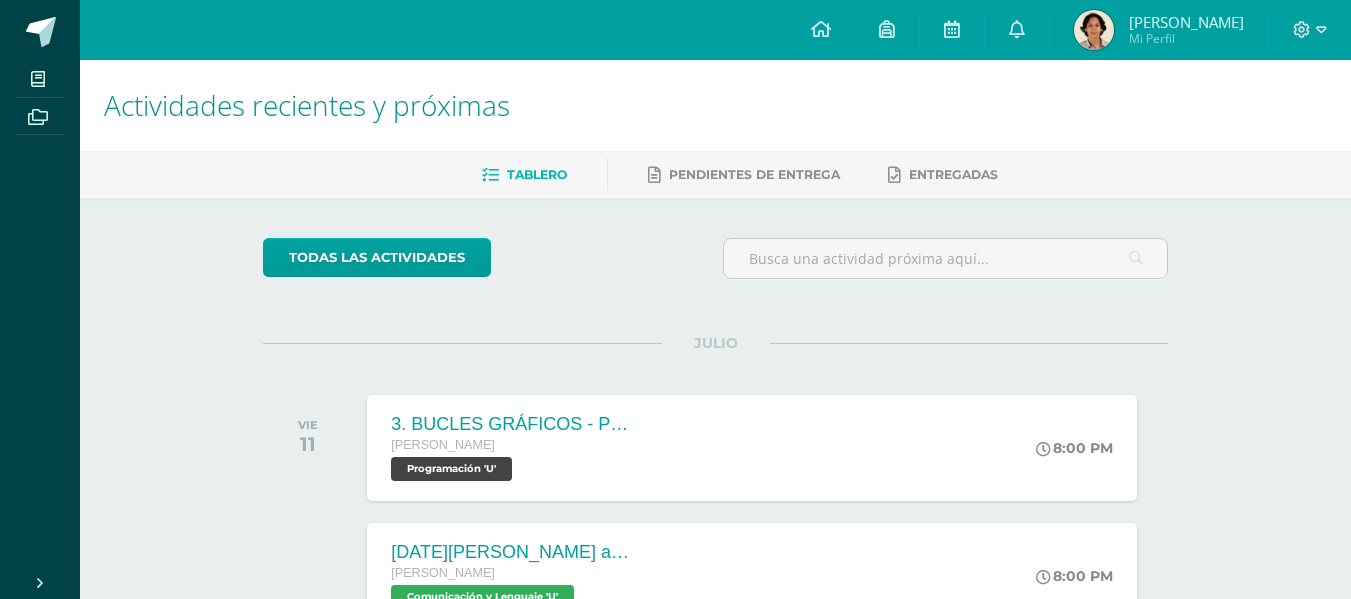 click on "Francisco Alejandro
Mi Perfil" at bounding box center [1159, 30] 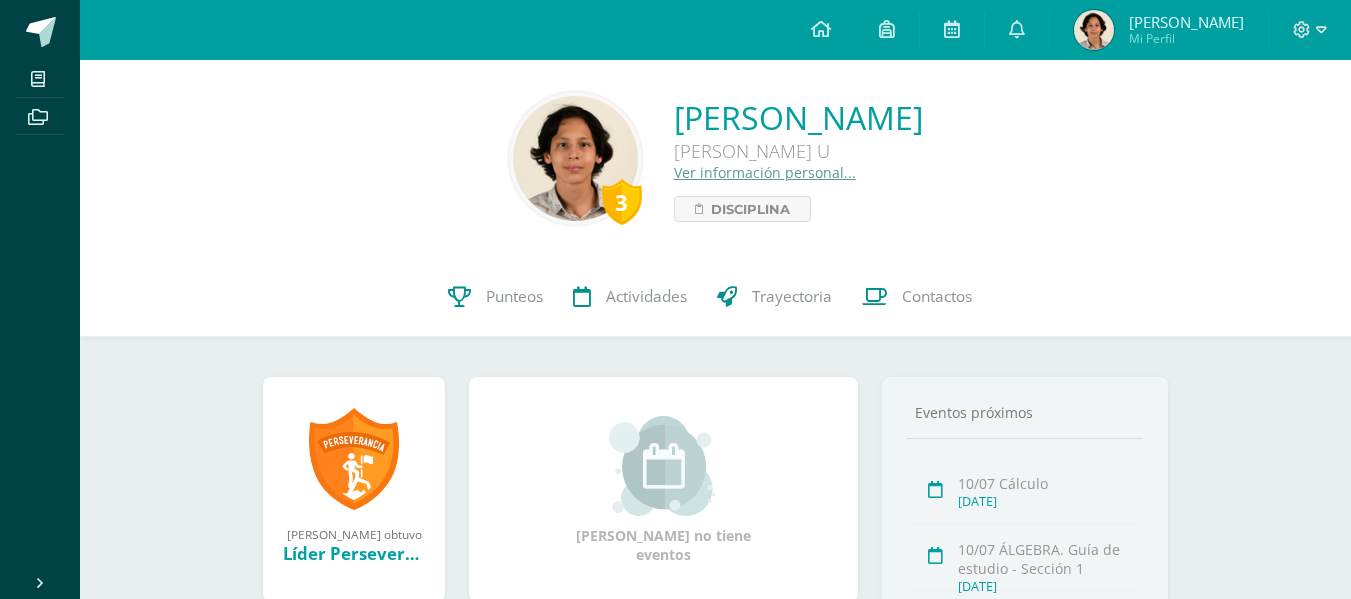scroll, scrollTop: 0, scrollLeft: 0, axis: both 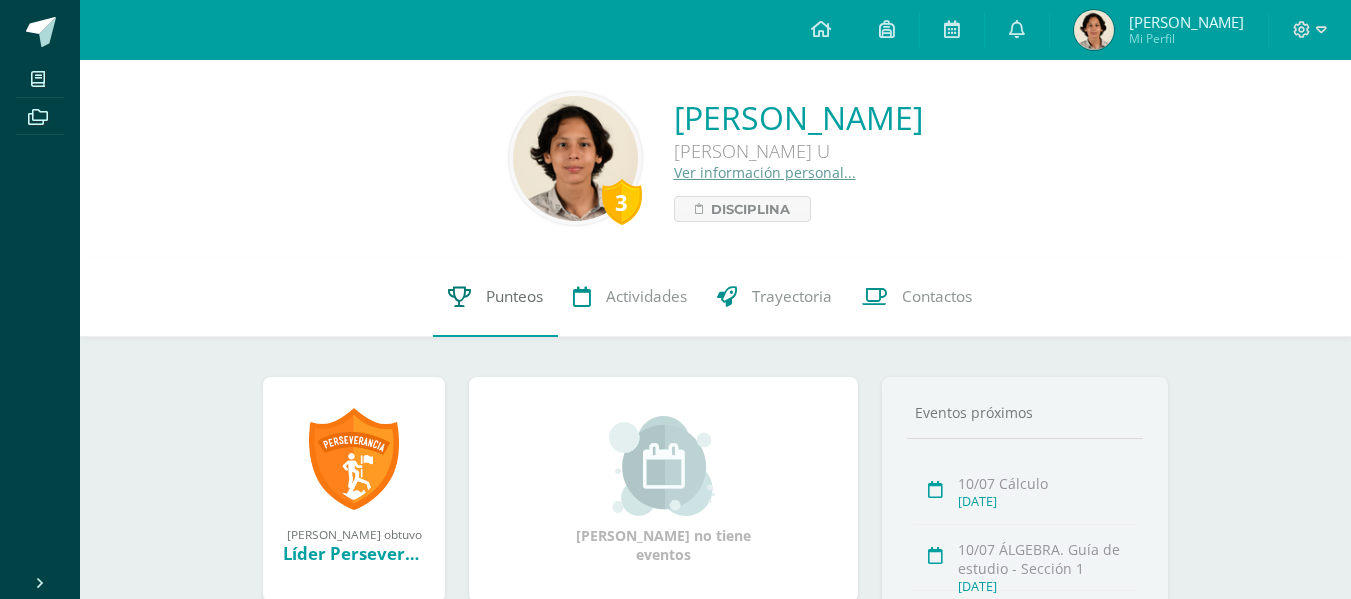 click on "Punteos" at bounding box center [495, 297] 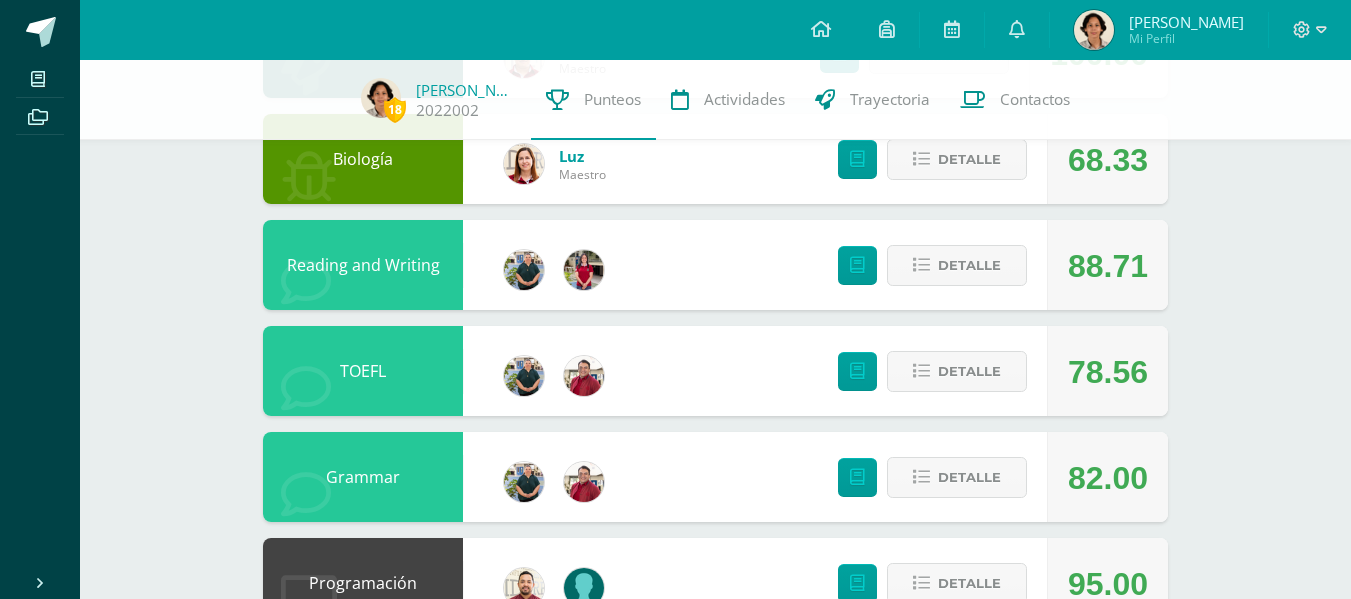 scroll, scrollTop: 1047, scrollLeft: 0, axis: vertical 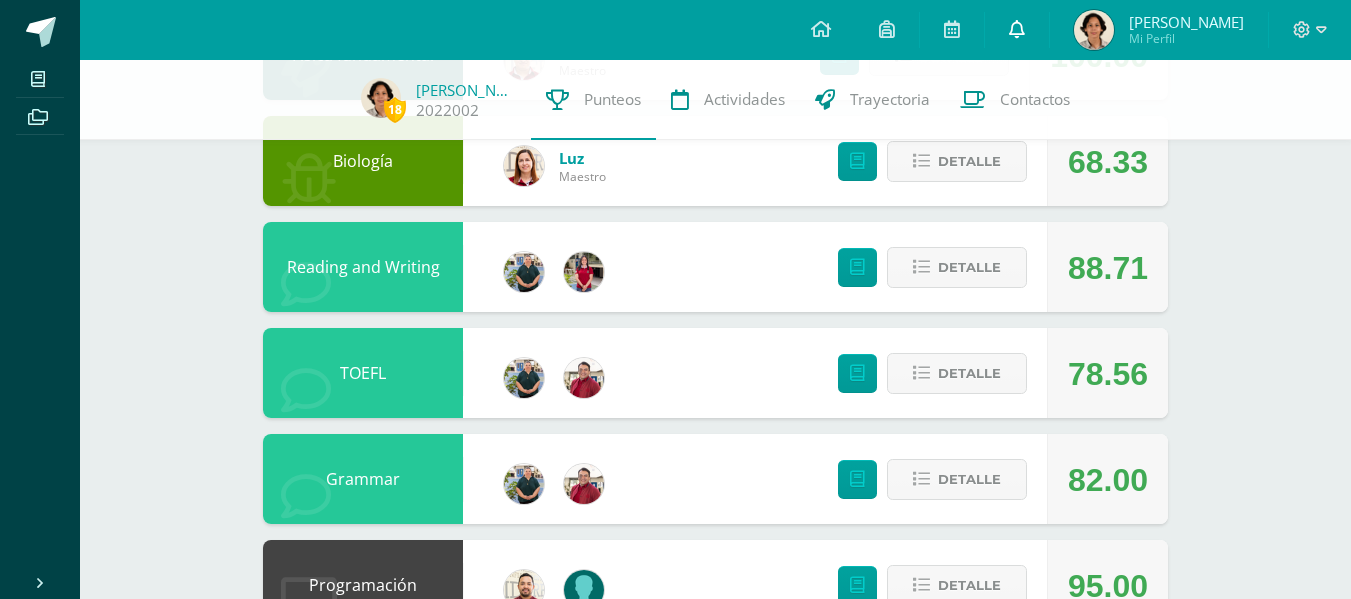 click at bounding box center [1017, 29] 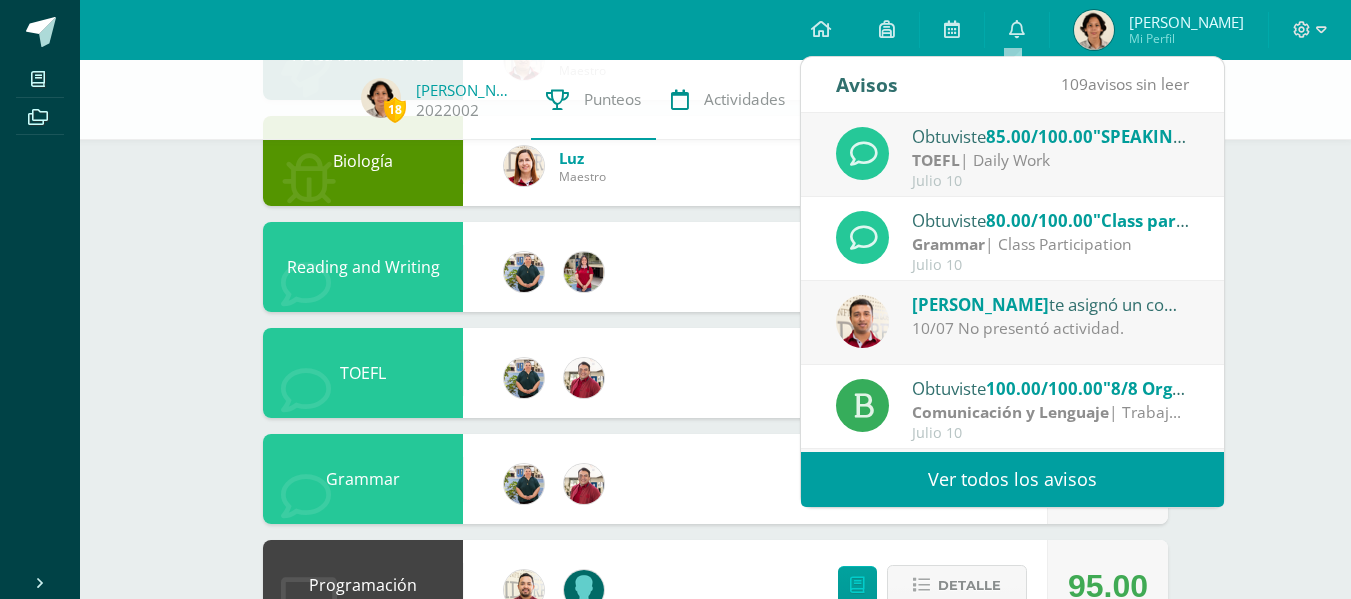 click on "18
[PERSON_NAME]
2022002
Punteos Actividades Trayectoria Contactos  Pendiente
Unidad 3                             Unidad 1 Unidad 2 Unidad 3 Unidad 4
Promedio actual:
84.48
Descargar boleta
Química
[PERSON_NAME]  Maestro
67.83
[GEOGRAPHIC_DATA]
Seminario
[PERSON_NAME] Maestro No disponible Detalle
Expresión Artística
[PERSON_NAME]
100.00
[GEOGRAPHIC_DATA]
Ciencias Sociales
[PERSON_NAME] Maestro Detalle" at bounding box center (715, -106) 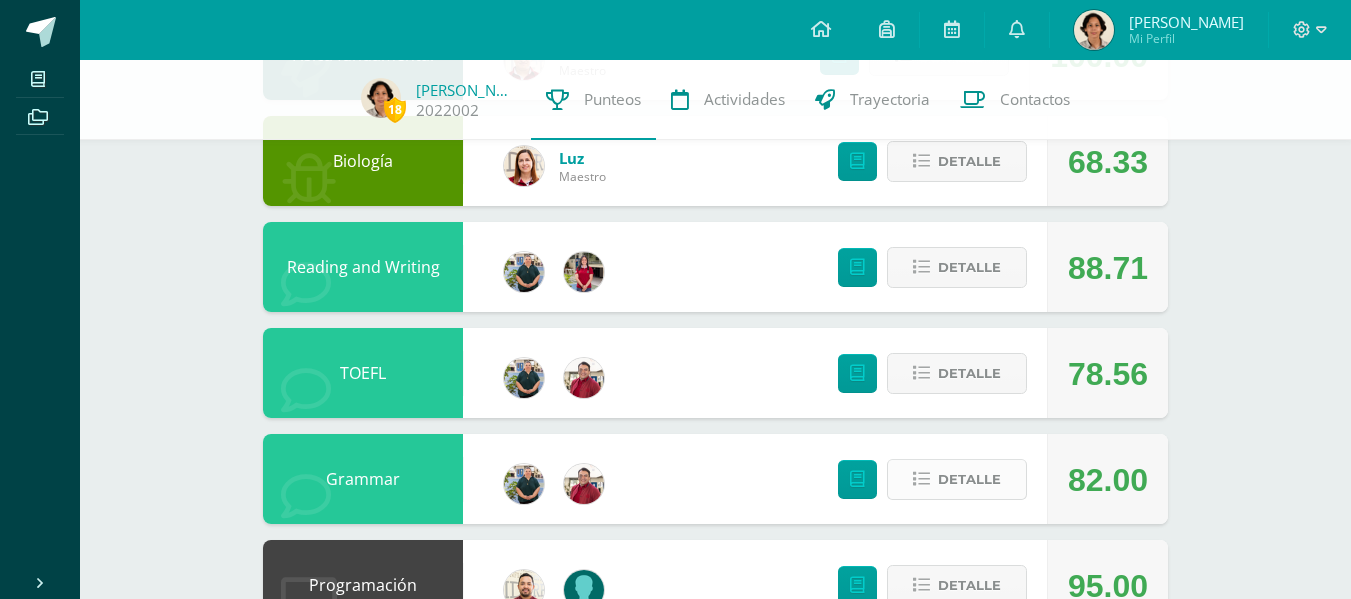 click on "Detalle" at bounding box center (957, 479) 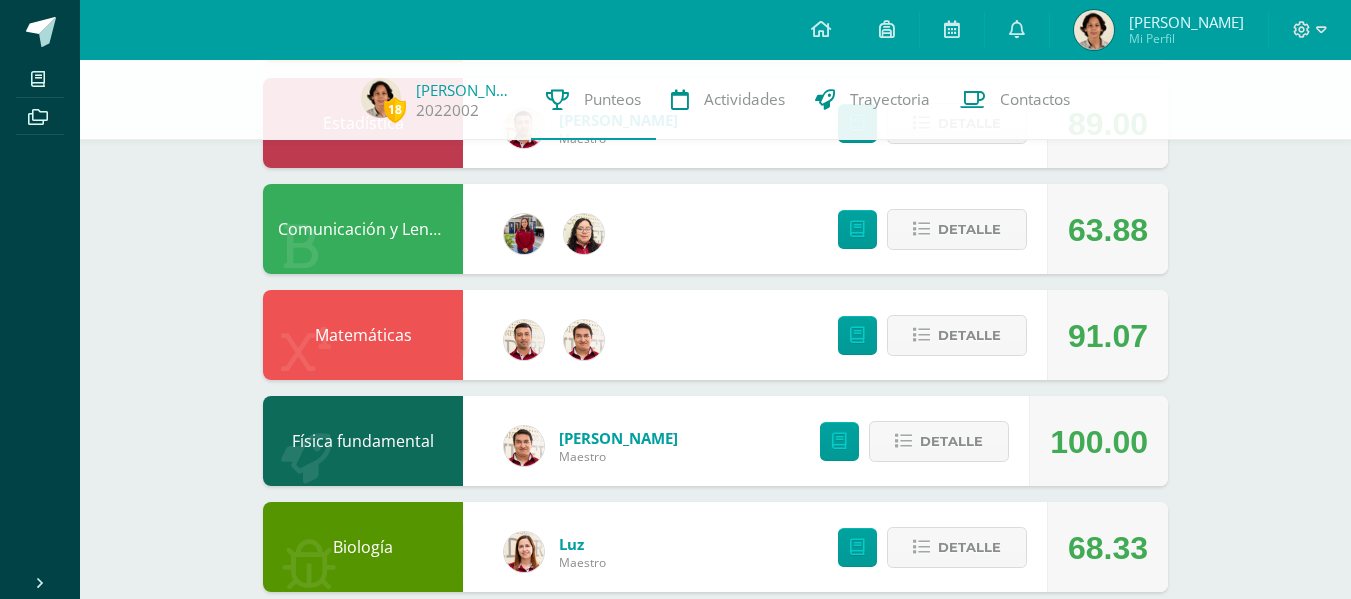 scroll, scrollTop: 658, scrollLeft: 0, axis: vertical 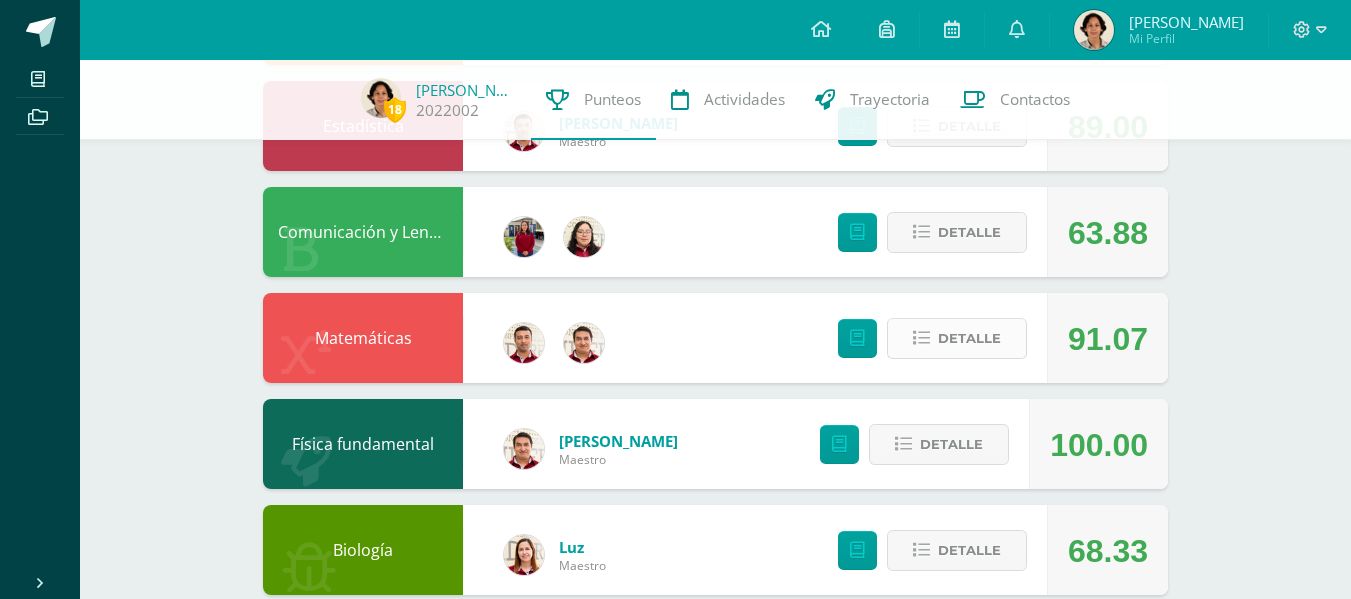 click on "Detalle" at bounding box center [957, 338] 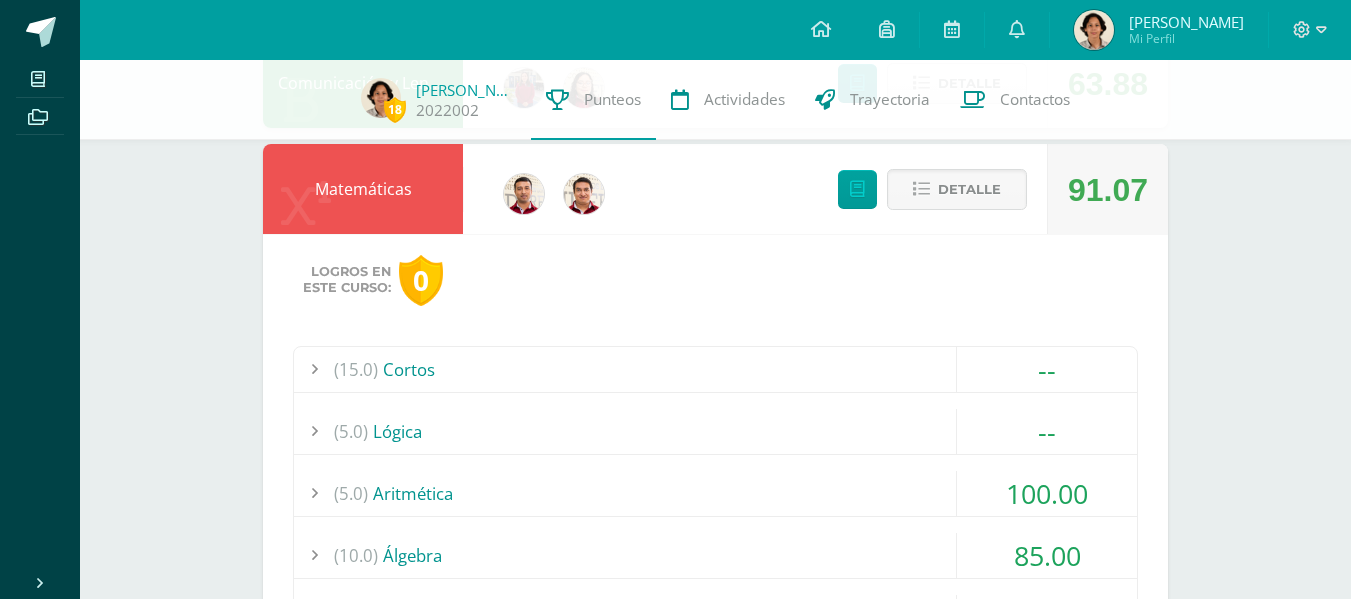 scroll, scrollTop: 1073, scrollLeft: 0, axis: vertical 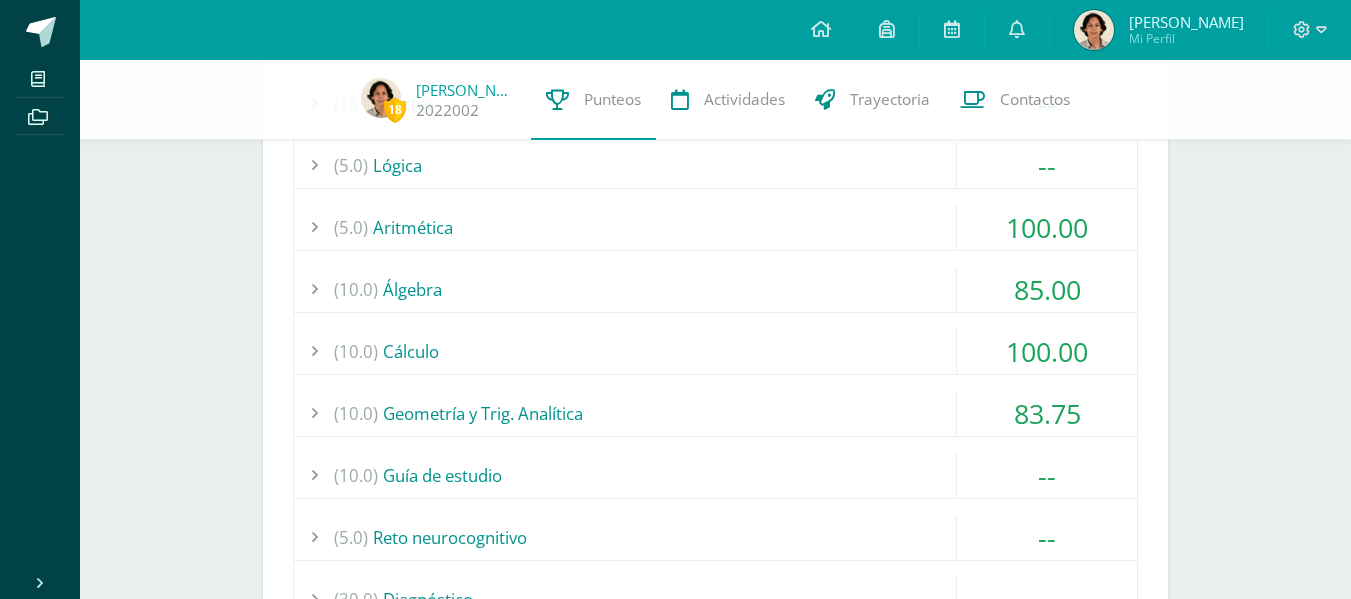 click on "(10.0)
Álgebra" at bounding box center [715, 289] 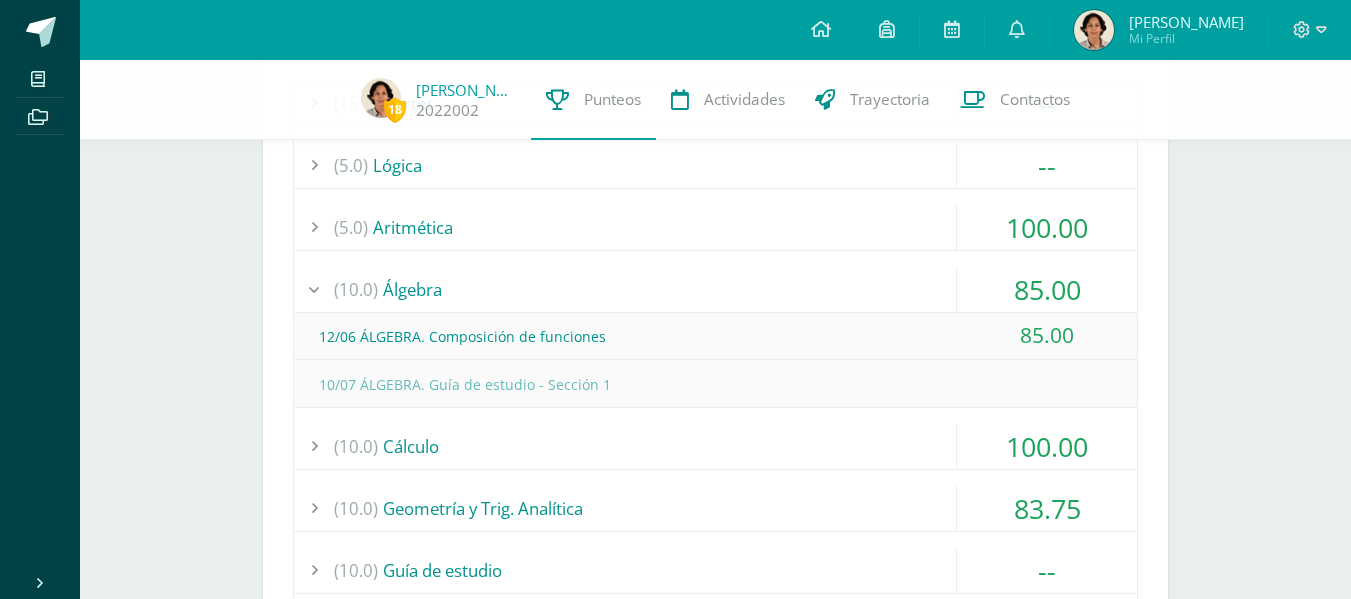 click on "(15.0)
Cortos
--
Sin actividades
(5.0)
Lógica
--
(100)" at bounding box center (715, 454) 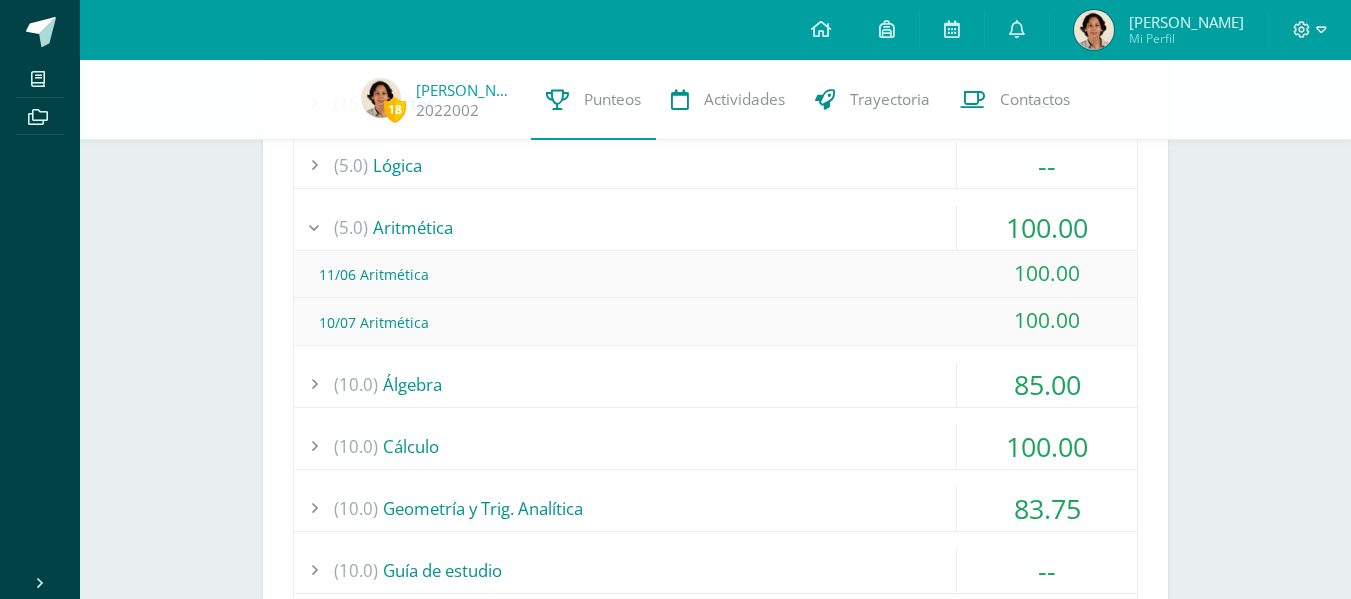 click on "(10.0)
Cálculo" at bounding box center [715, 446] 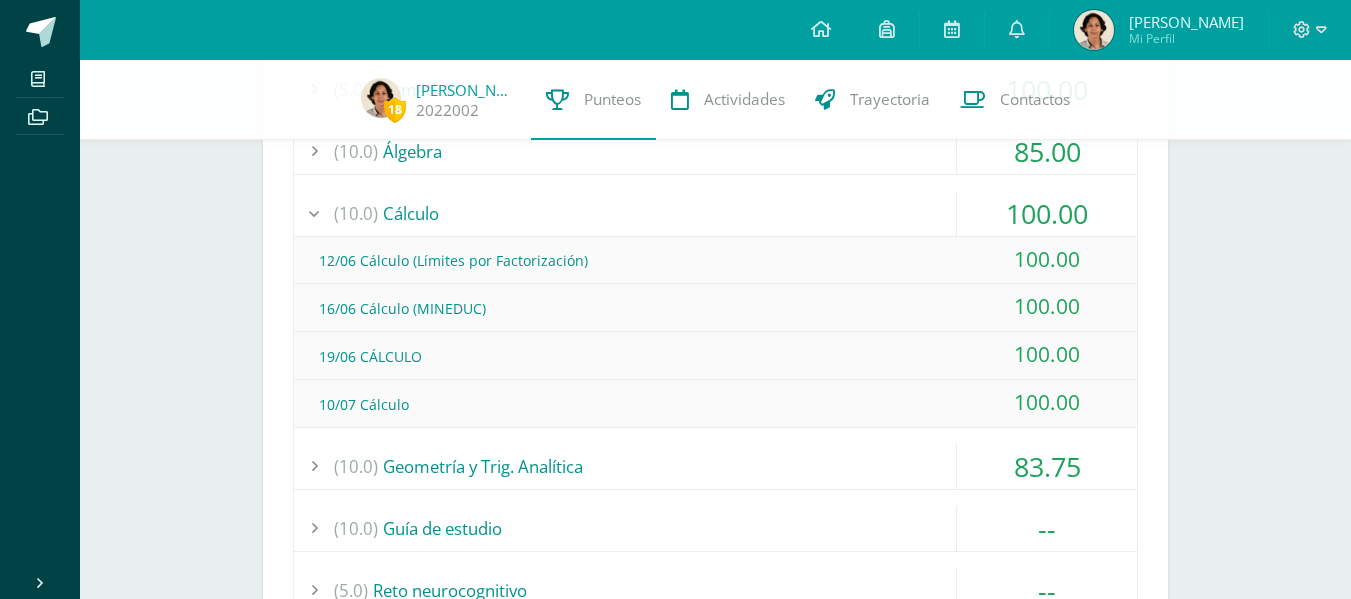 scroll, scrollTop: 1212, scrollLeft: 0, axis: vertical 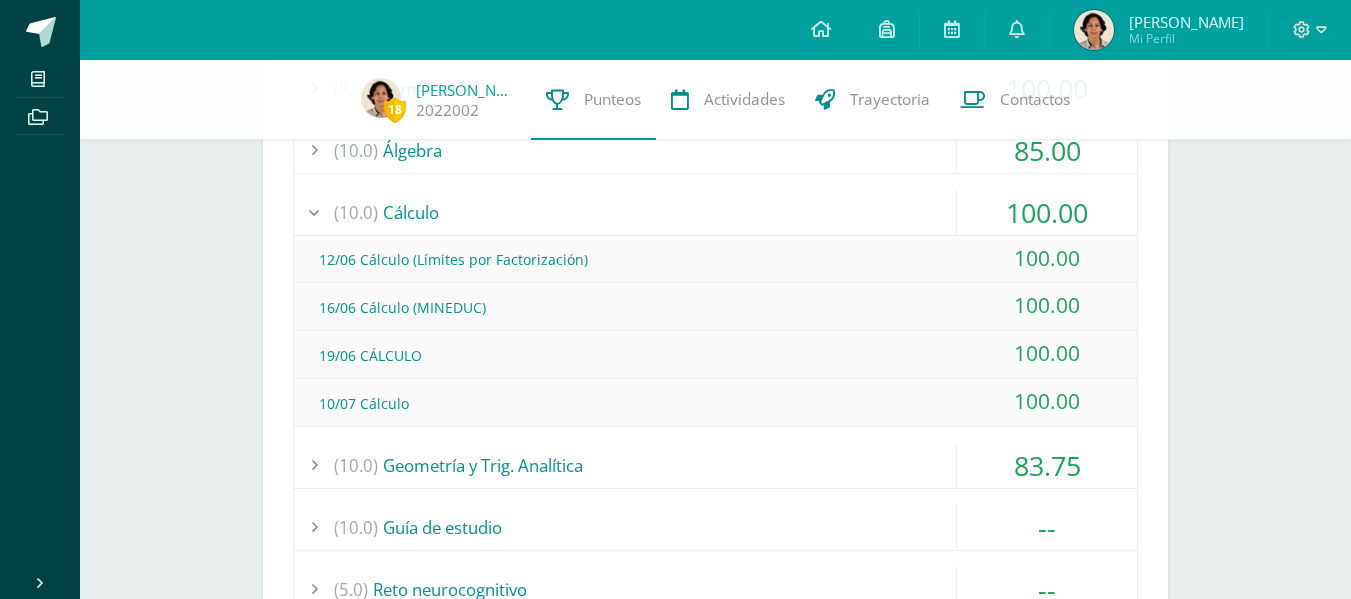 click on "(10.0)
Geometría y Trig. Analítica" at bounding box center (715, 465) 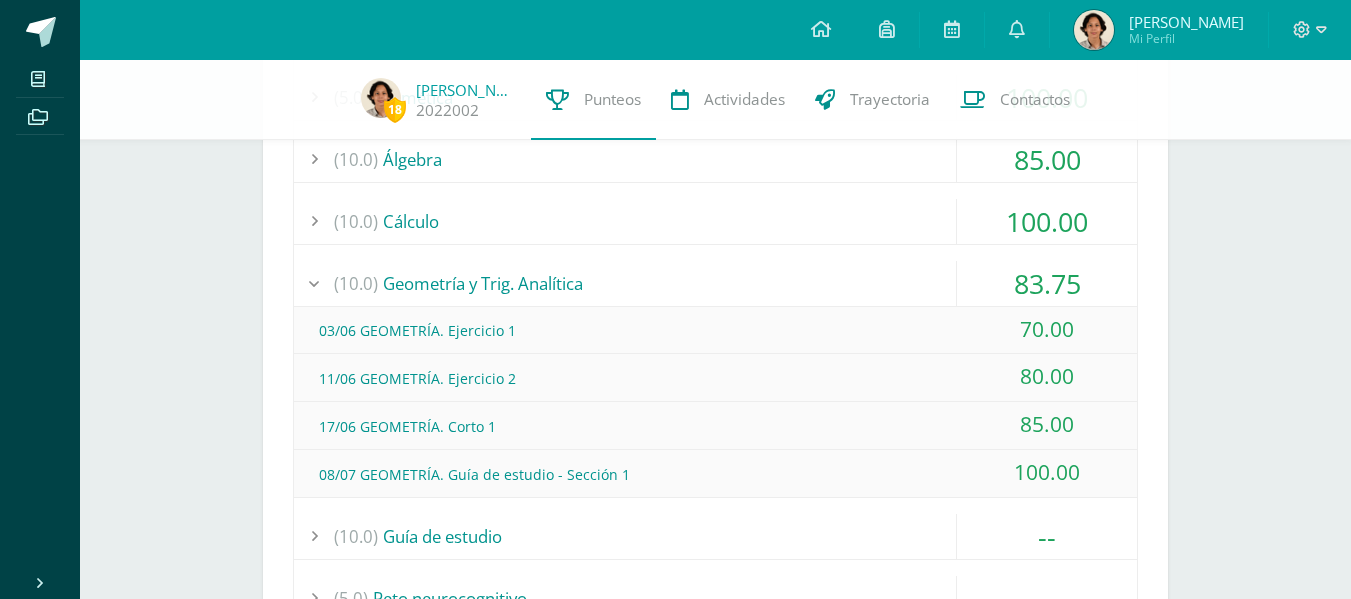 scroll, scrollTop: 1202, scrollLeft: 0, axis: vertical 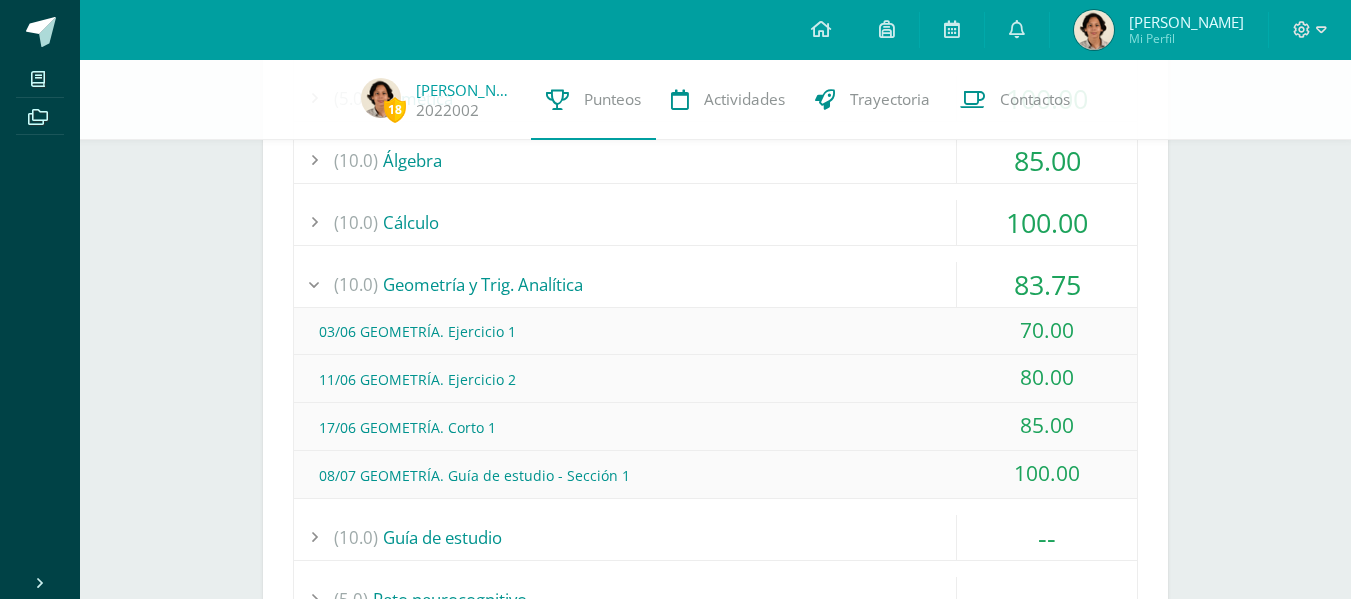 click on "(15.0)
Cortos
--
Sin actividades
(5.0)
Lógica
--
(100)" at bounding box center [715, 372] 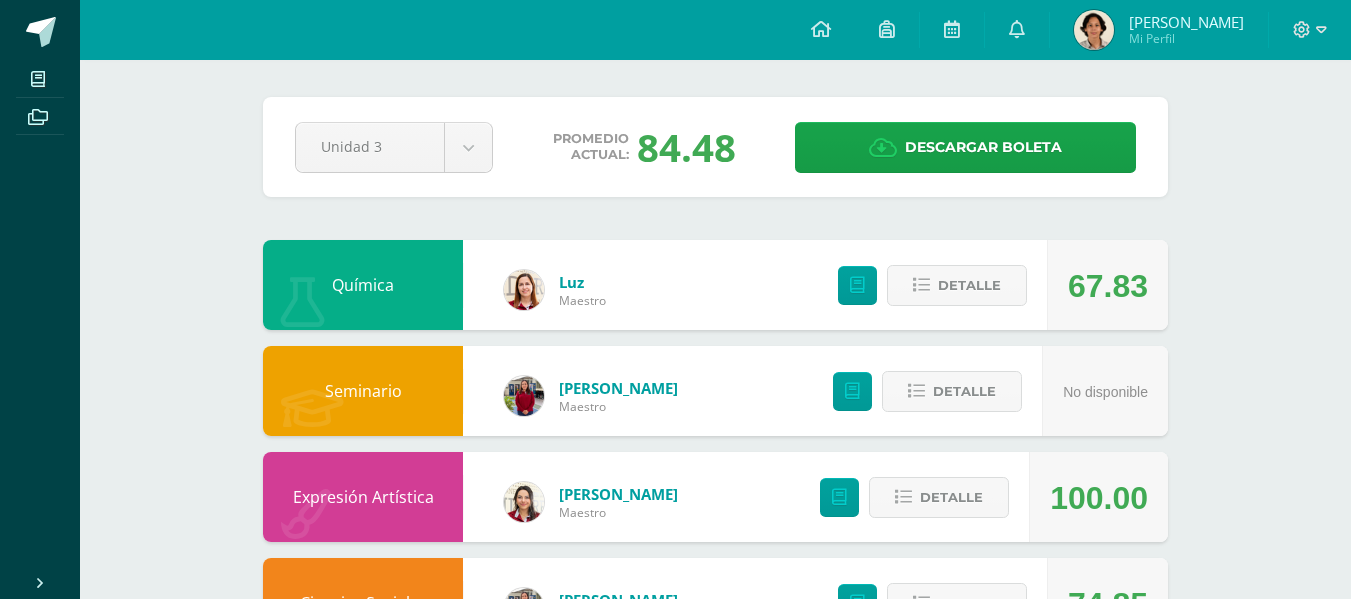 scroll, scrollTop: 0, scrollLeft: 0, axis: both 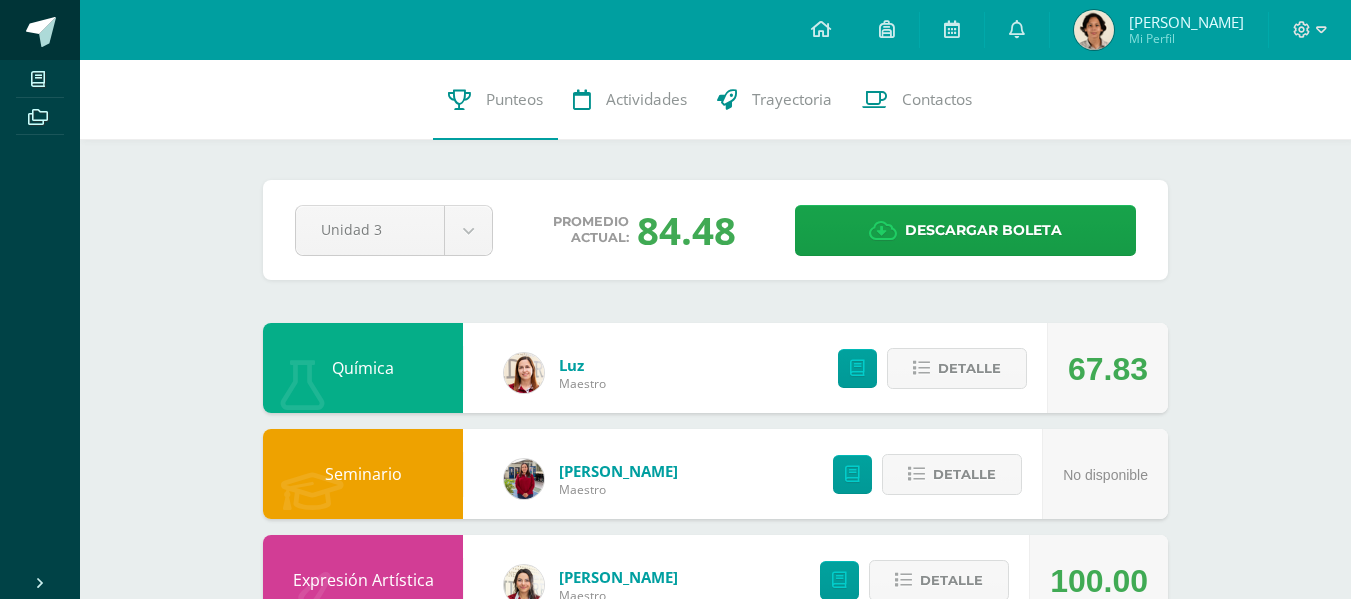 click at bounding box center [40, 30] 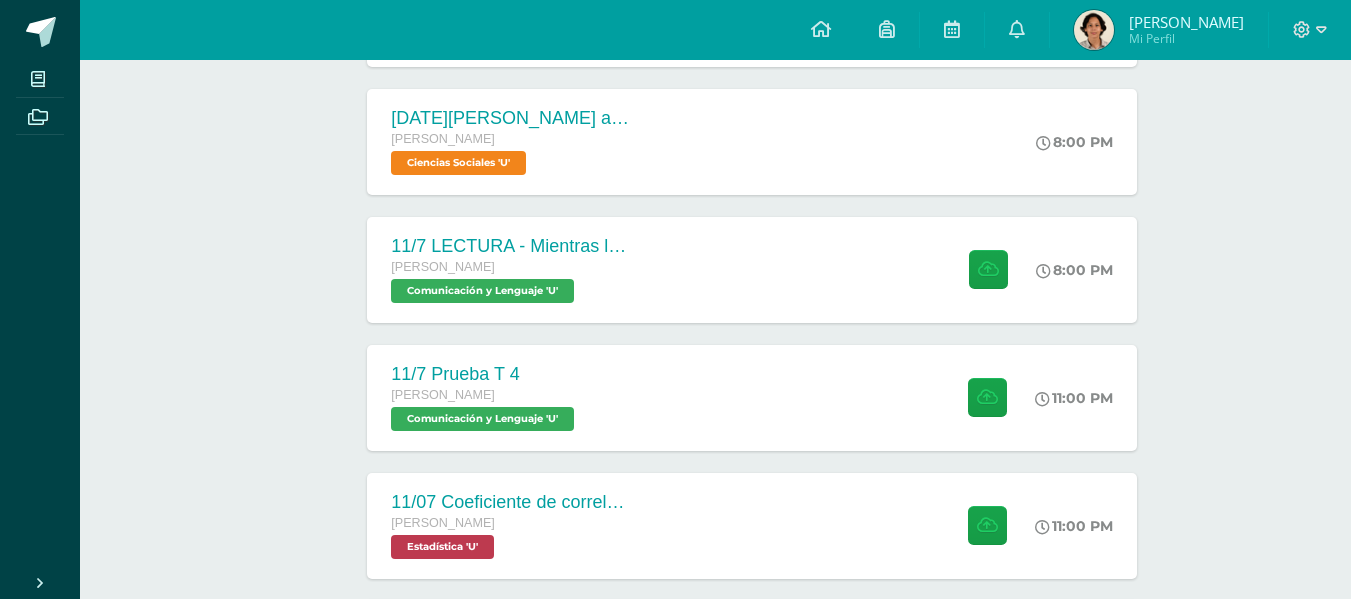 scroll, scrollTop: 657, scrollLeft: 0, axis: vertical 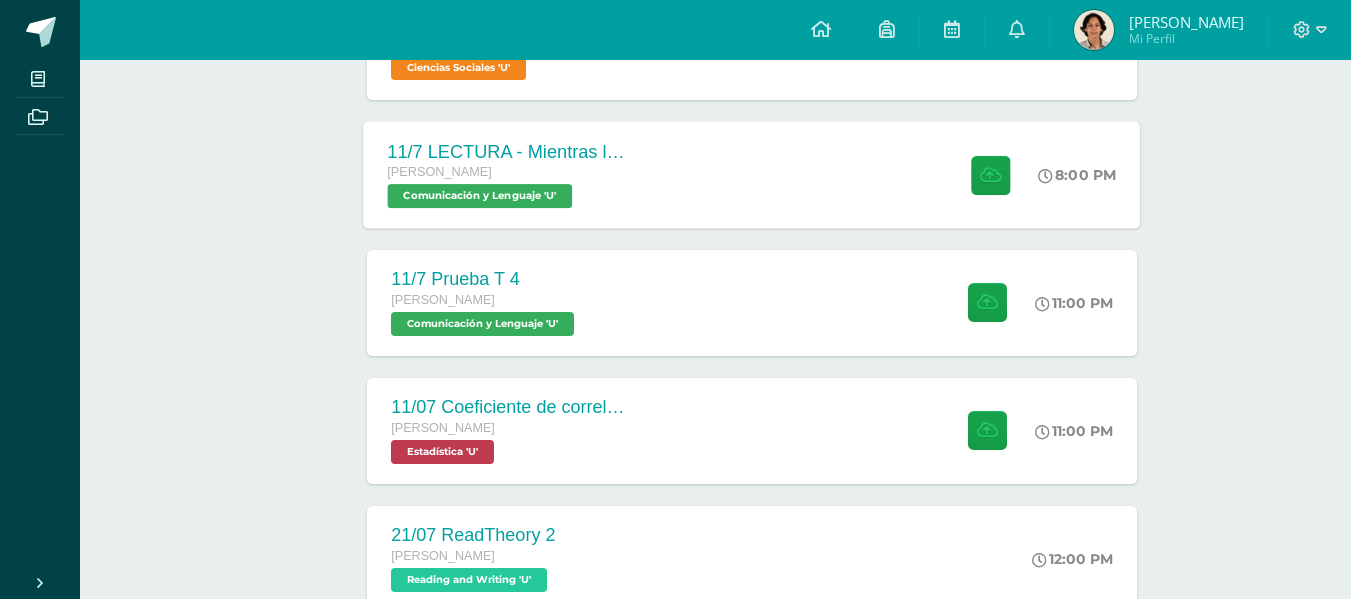 click on "Comunicación y Lenguaje 'U'" at bounding box center [480, 196] 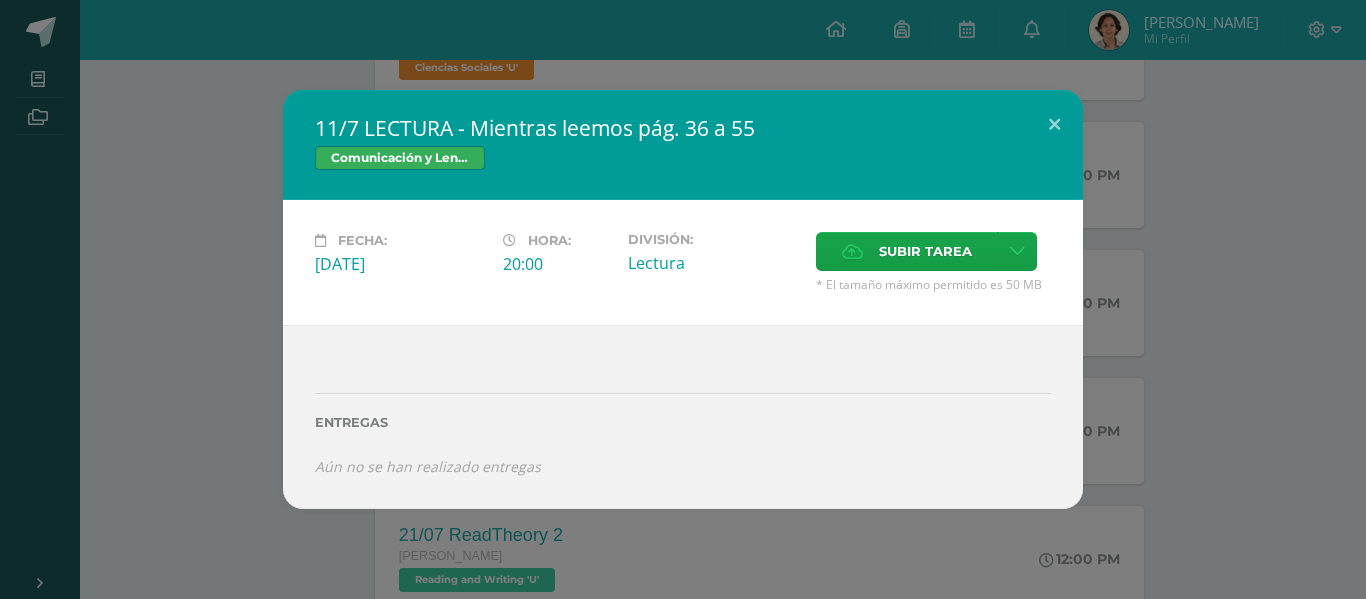 click on "Fecha:
Viernes 11 de Julio
Hora:
20:00
División:
Lectura
Subir tarea Cancelar" at bounding box center (683, 262) 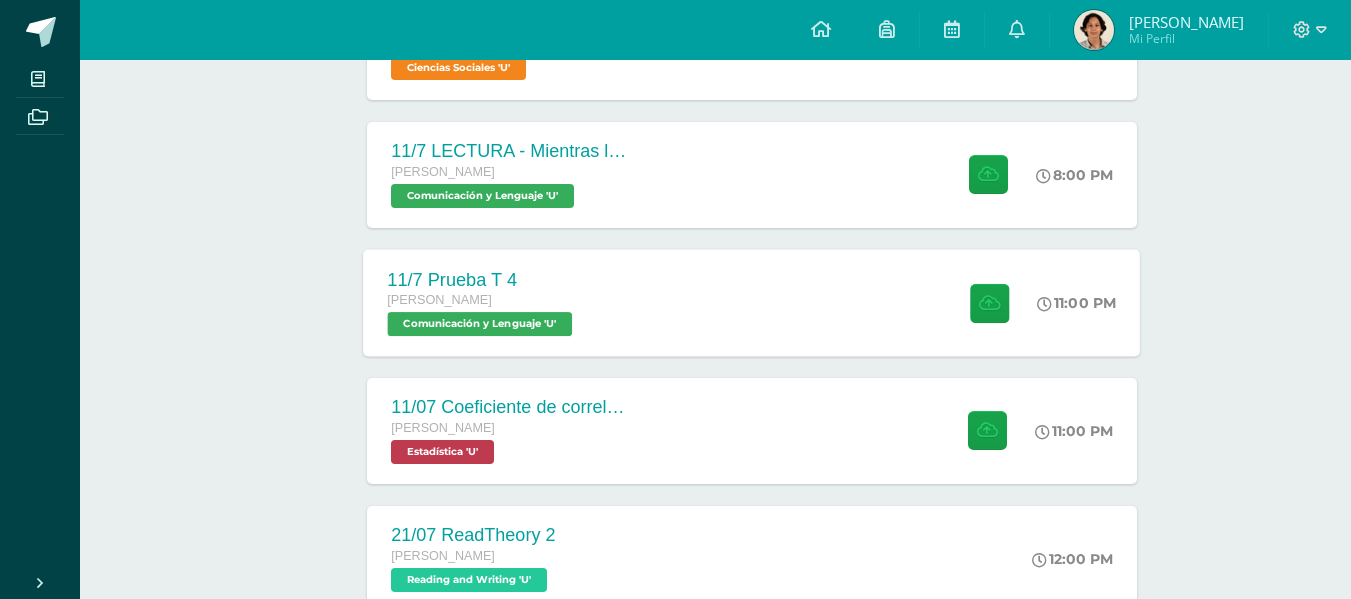 click on "11/7 Prueba T 4
Quinto Bachillerato
Comunicación y Lenguaje 'U'
11:00 PM
11/7 Prueba T 4
Comunicación y Lenguaje" at bounding box center (752, 302) 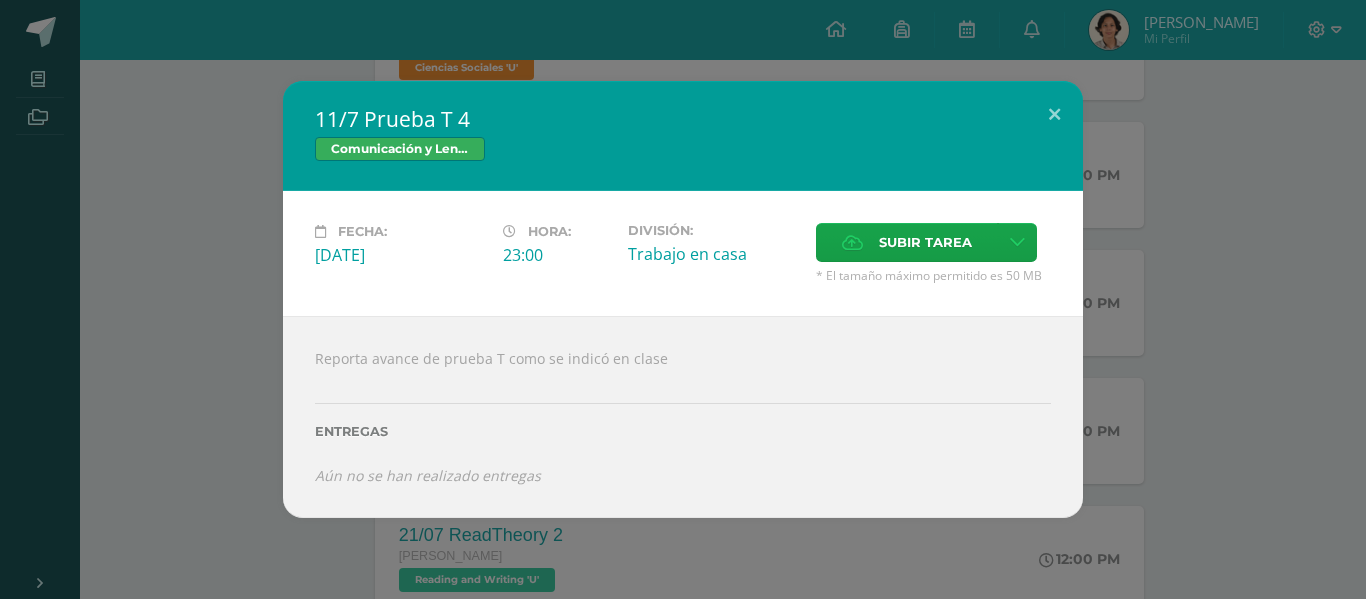 click on "11/7 Prueba T 4
Comunicación y [GEOGRAPHIC_DATA]
Fecha:
[DATE][PERSON_NAME]:
23:00
División:
Subir tarea" at bounding box center (683, 299) 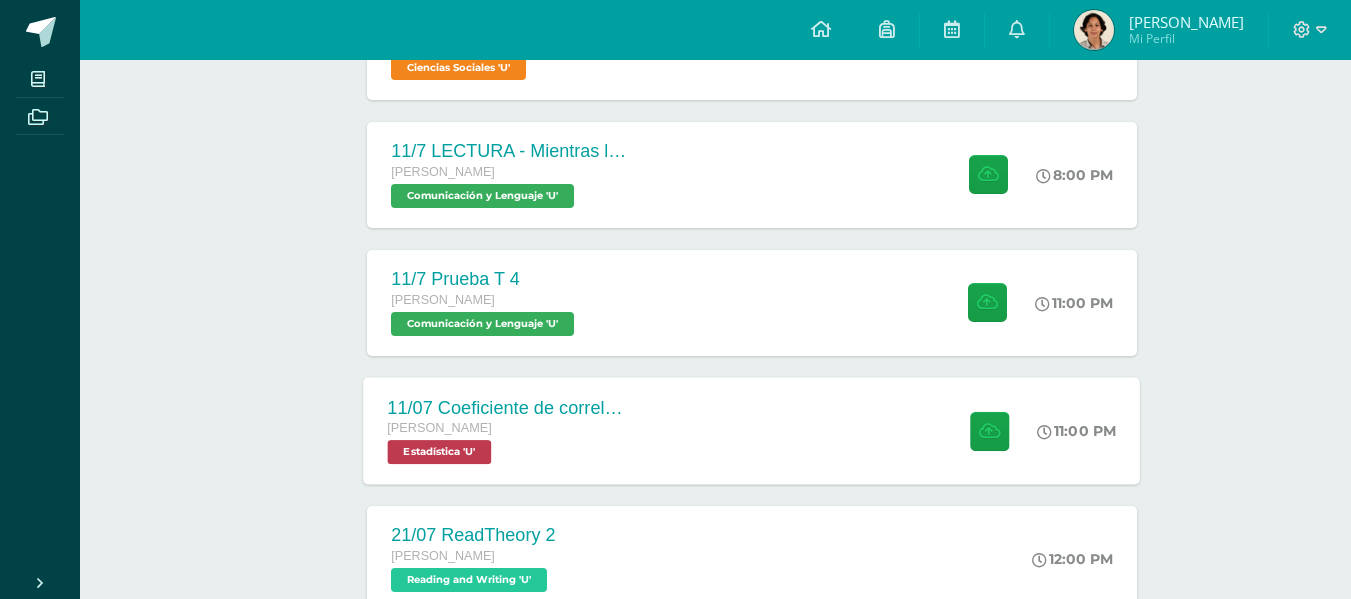 click on "[PERSON_NAME]" at bounding box center [509, 429] 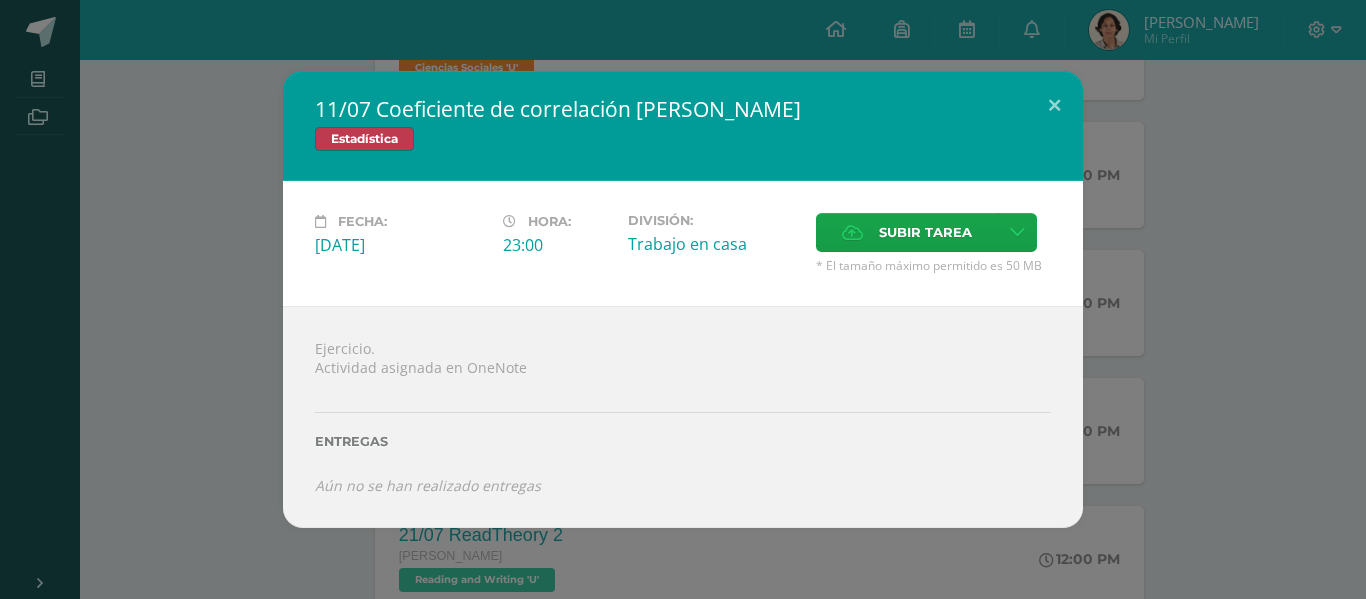 click on "11/07 Coeficiente de correlación de Pearson
Estadística
Fecha:
Viernes 11 de Julio
Hora:
23:00
División:
Subir tarea" at bounding box center (683, 299) 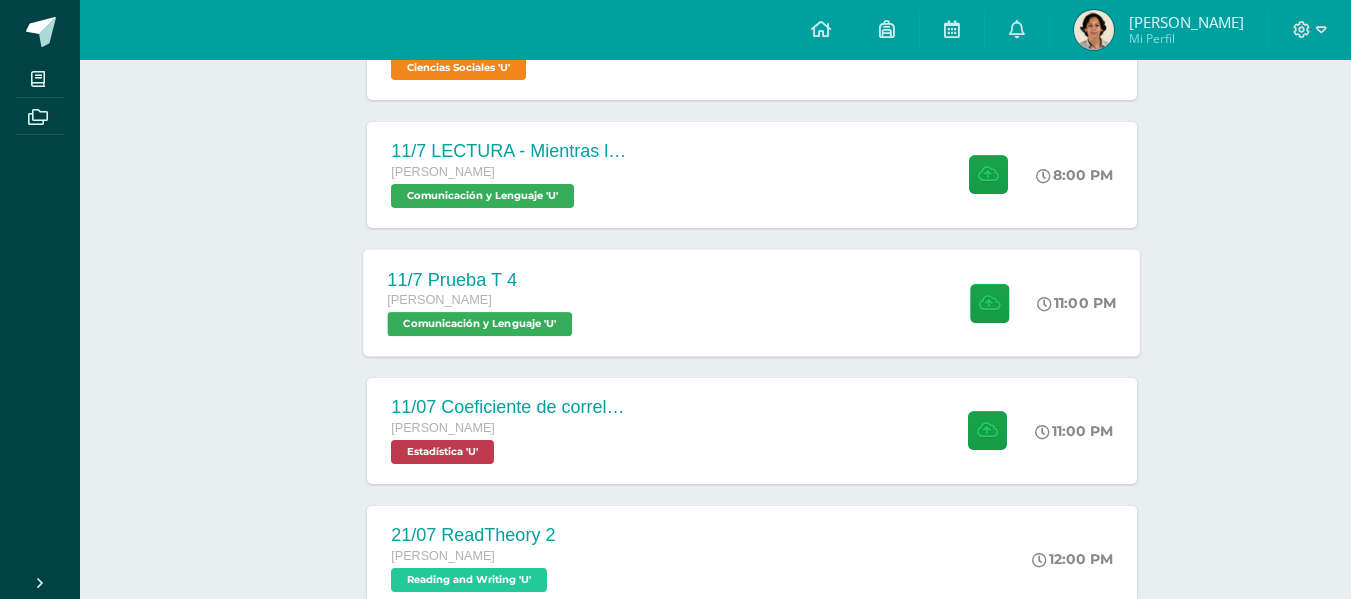 click on "11/7 Prueba T 4
Quinto Bachillerato
Comunicación y Lenguaje 'U'
11:00 PM
11/7 Prueba T 4
Comunicación y Lenguaje" at bounding box center (752, 302) 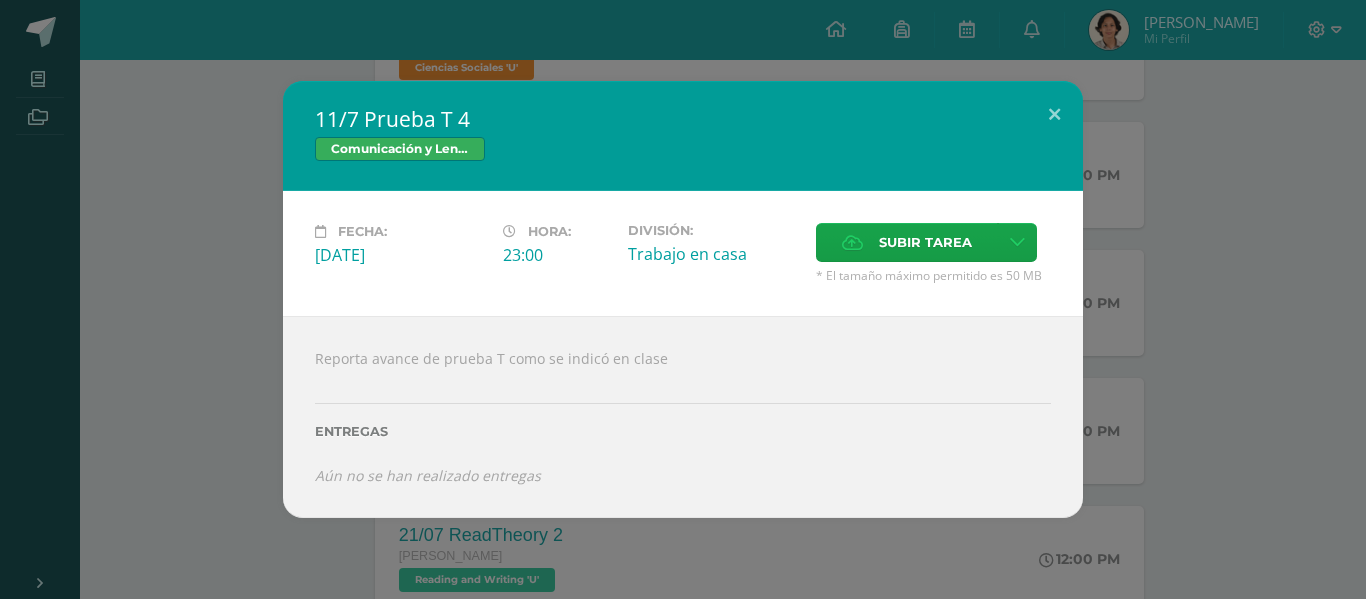 click on "11/7 Prueba T 4
Comunicación y Lenguaje
Fecha:
Viernes 11 de Julio
Hora:
23:00
División:
Subir tarea" at bounding box center [683, 299] 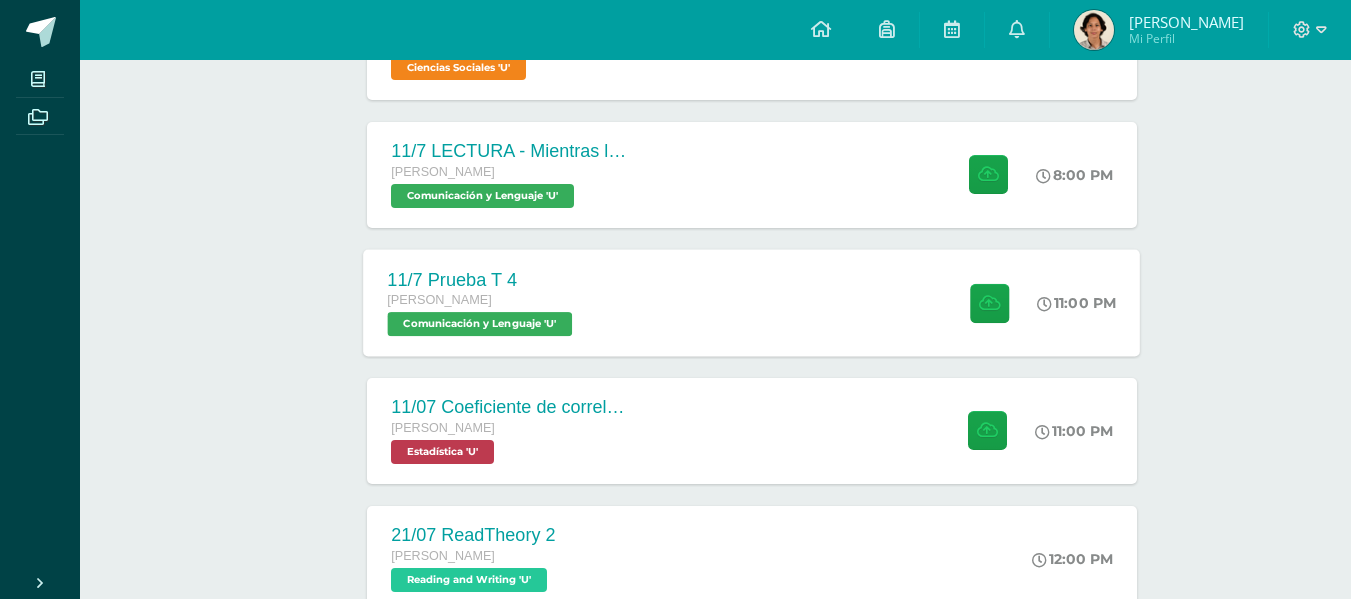 click on "[PERSON_NAME]" at bounding box center (483, 301) 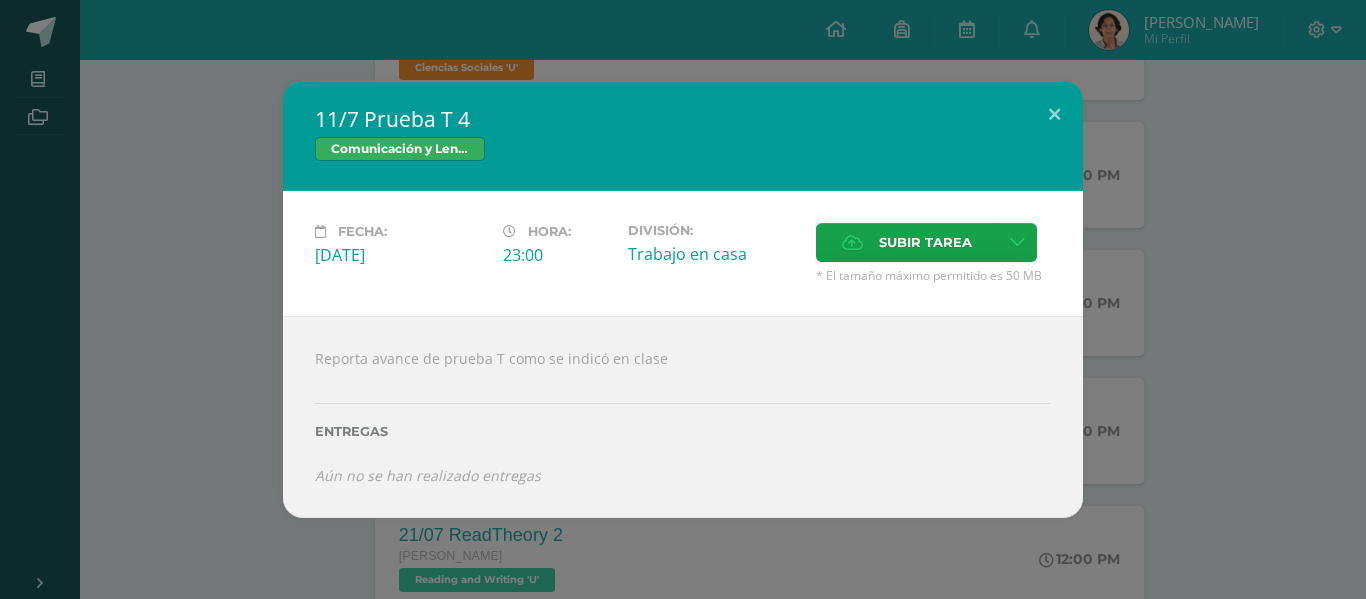 click on "Entregas" at bounding box center [683, 425] 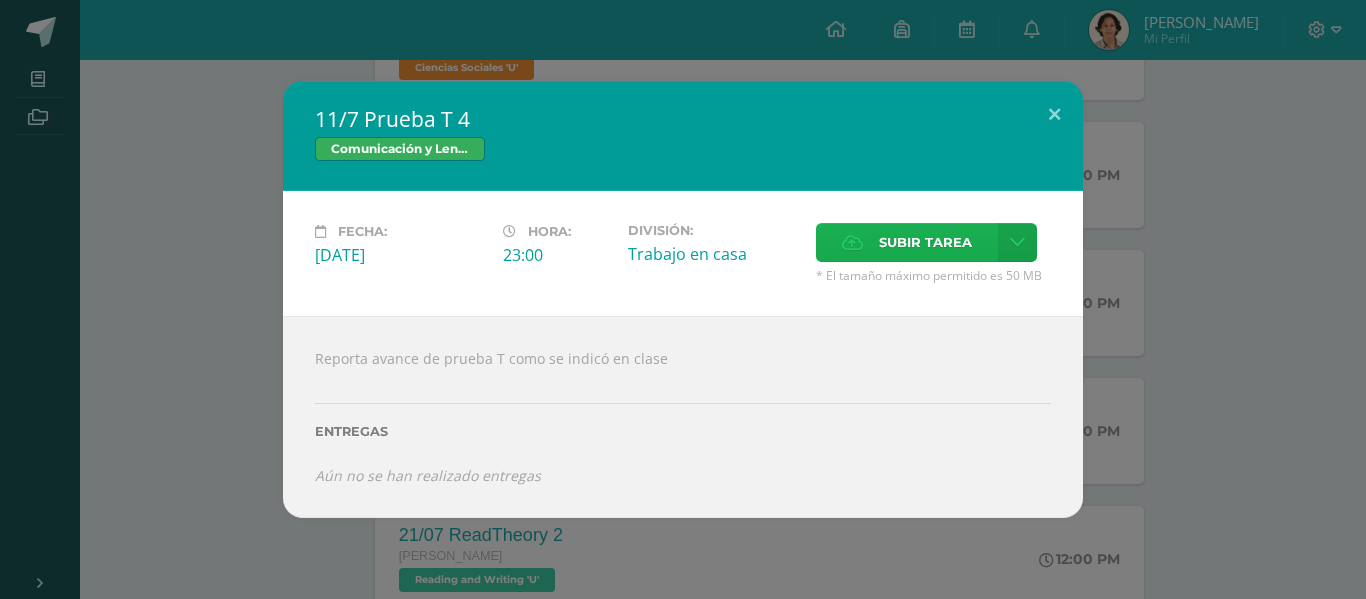 click on "Subir tarea" at bounding box center [925, 242] 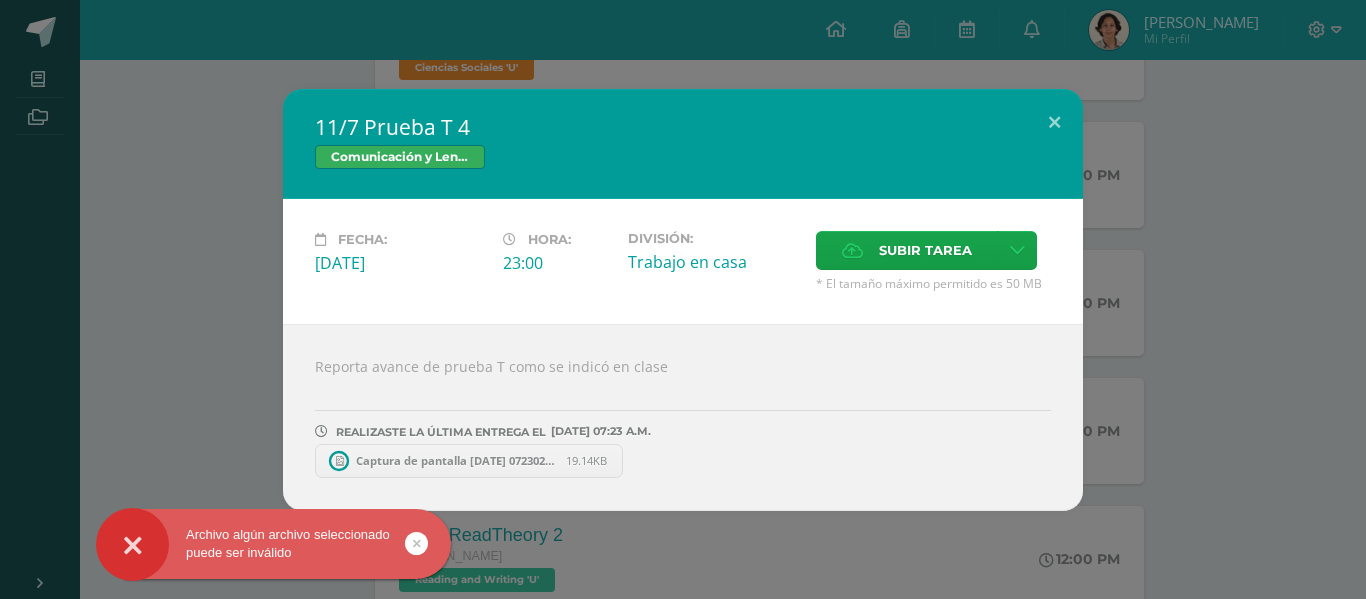 click on "11/7 Prueba T 4
Comunicación y Lenguaje
Fecha:
Viernes 11 de Julio
Hora:
23:00
División:
Subir tarea" at bounding box center (683, 300) 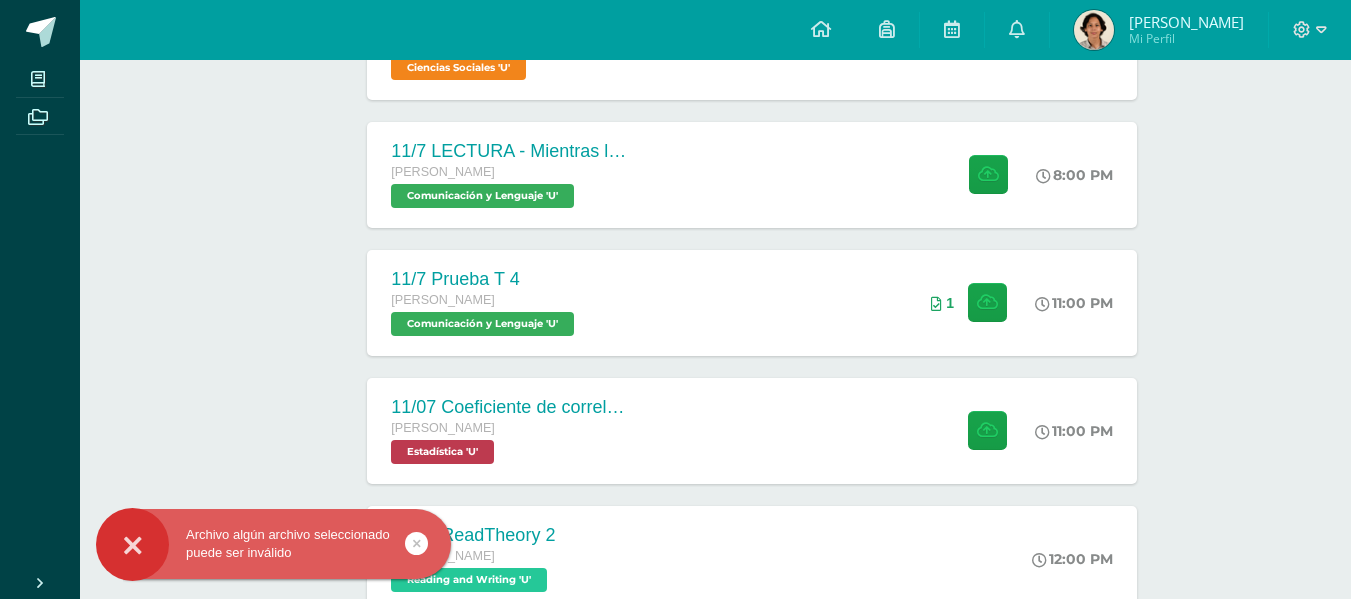 click at bounding box center (40, 30) 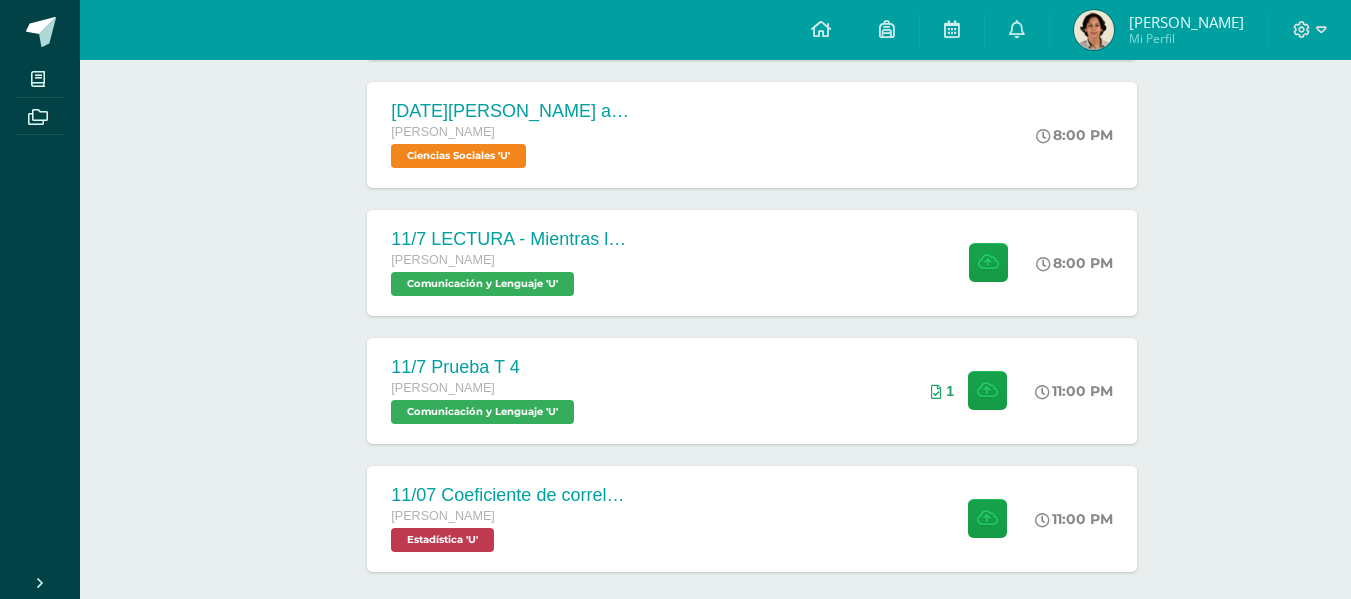 scroll, scrollTop: 668, scrollLeft: 0, axis: vertical 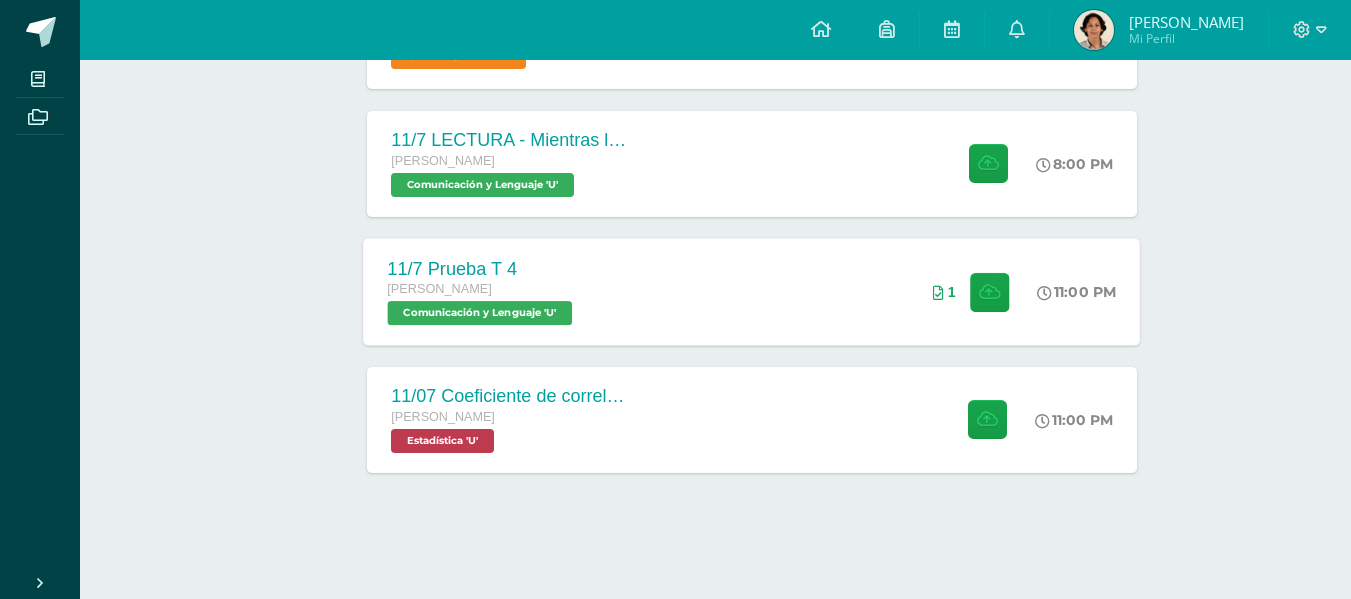 click on "11/7 Prueba T 4
[PERSON_NAME]
Comunicación y [GEOGRAPHIC_DATA] 'U'
11:00 PM
1
11/7 Prueba T 4" at bounding box center [752, 291] 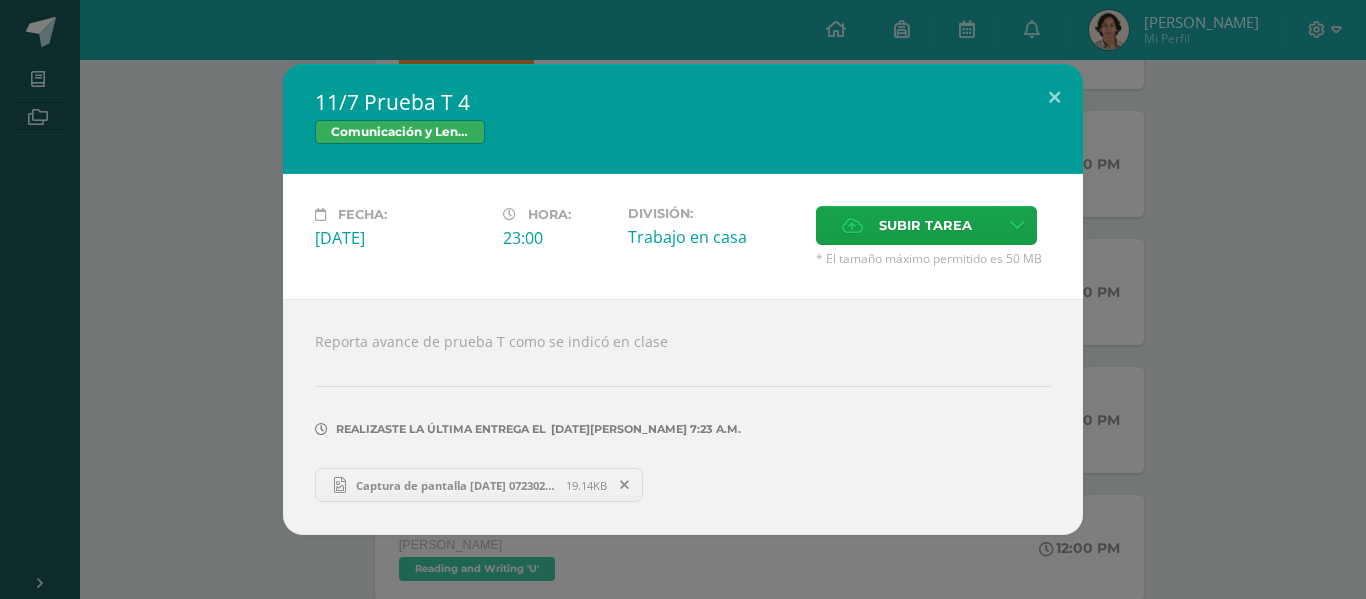 click at bounding box center [624, 485] 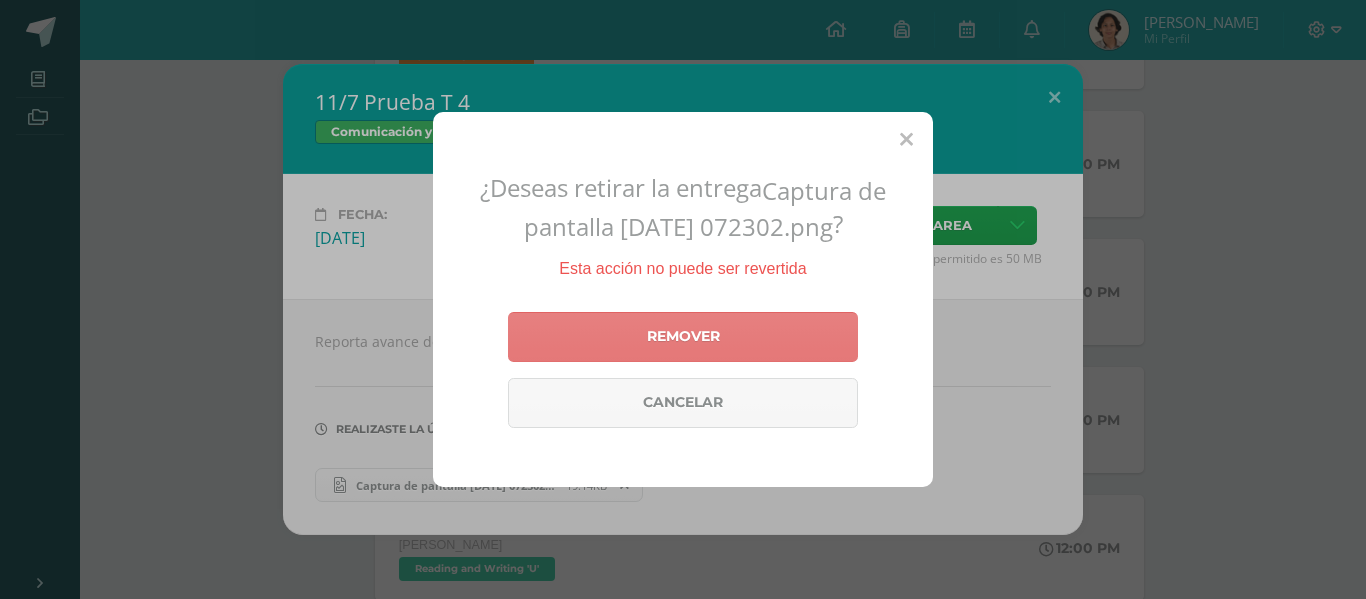 click on "Remover" at bounding box center (683, 337) 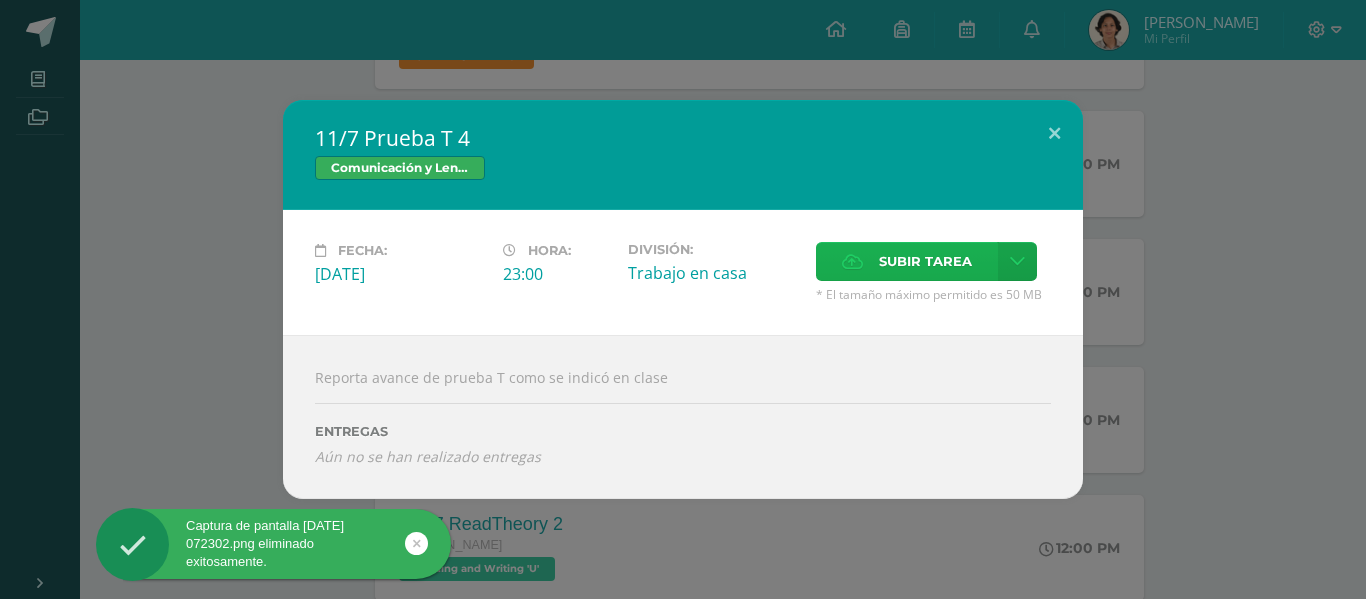 click on "Subir tarea" at bounding box center [925, 261] 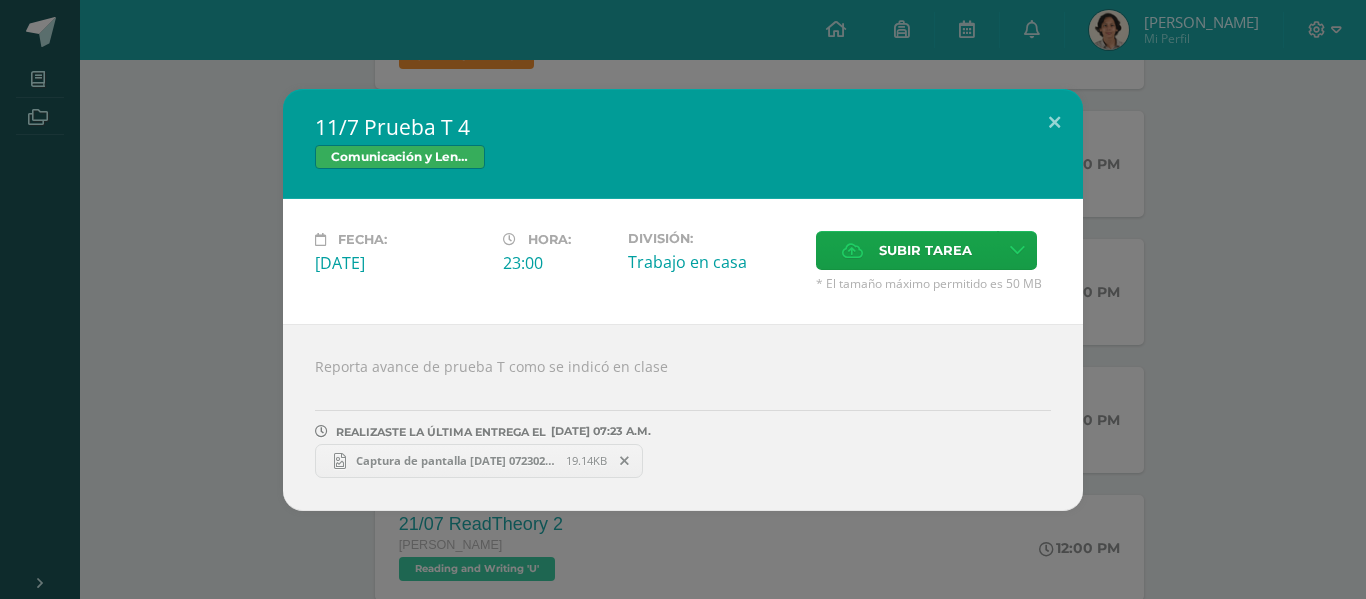 click on "11/7 Prueba T 4
Comunicación y [GEOGRAPHIC_DATA]
Fecha:
[DATE][PERSON_NAME]:
23:00
División:
Subir tarea" at bounding box center [683, 300] 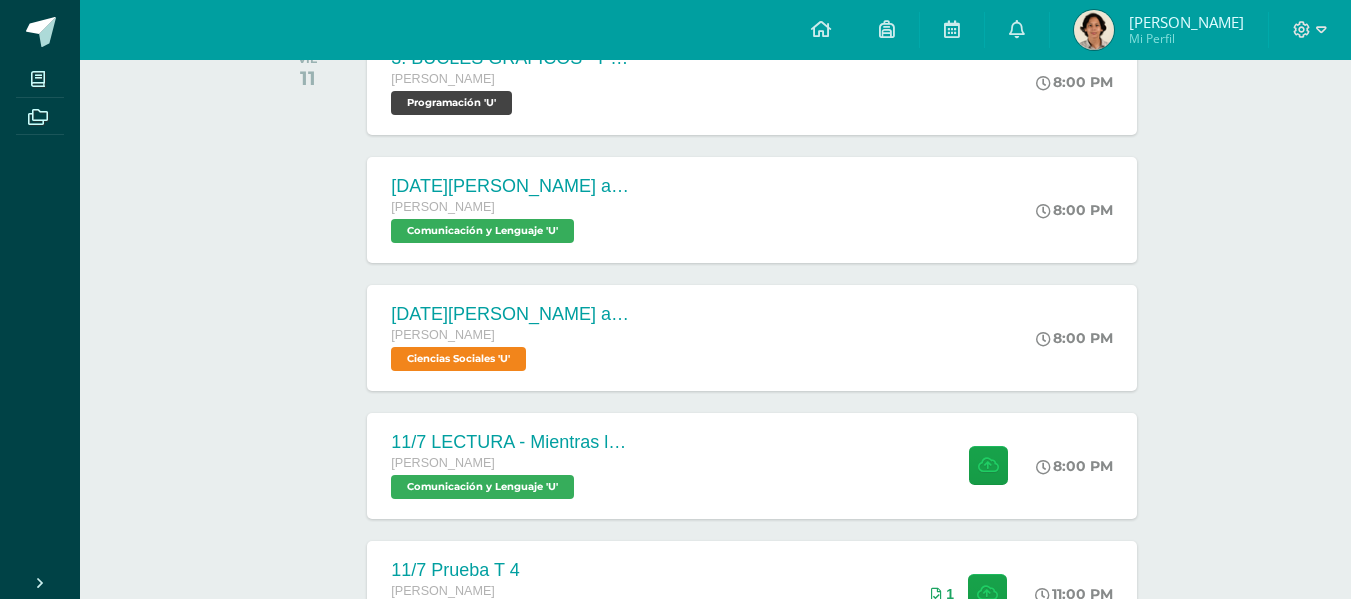scroll, scrollTop: 313, scrollLeft: 0, axis: vertical 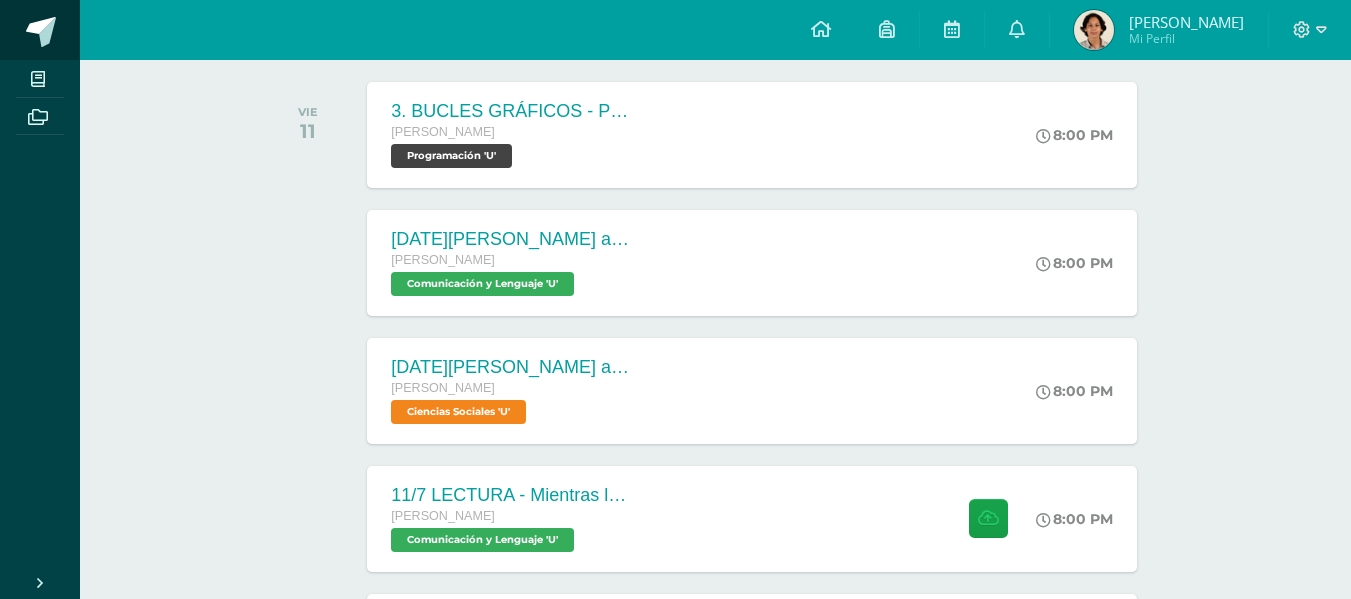 click at bounding box center [41, 32] 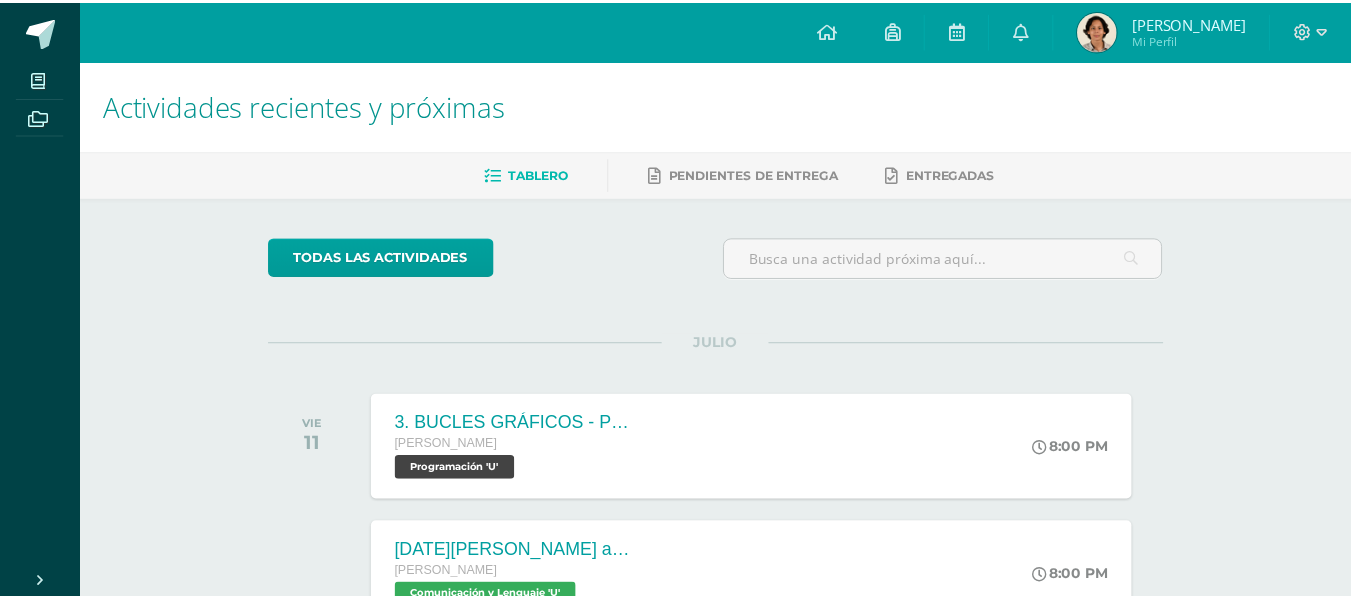 scroll, scrollTop: 0, scrollLeft: 0, axis: both 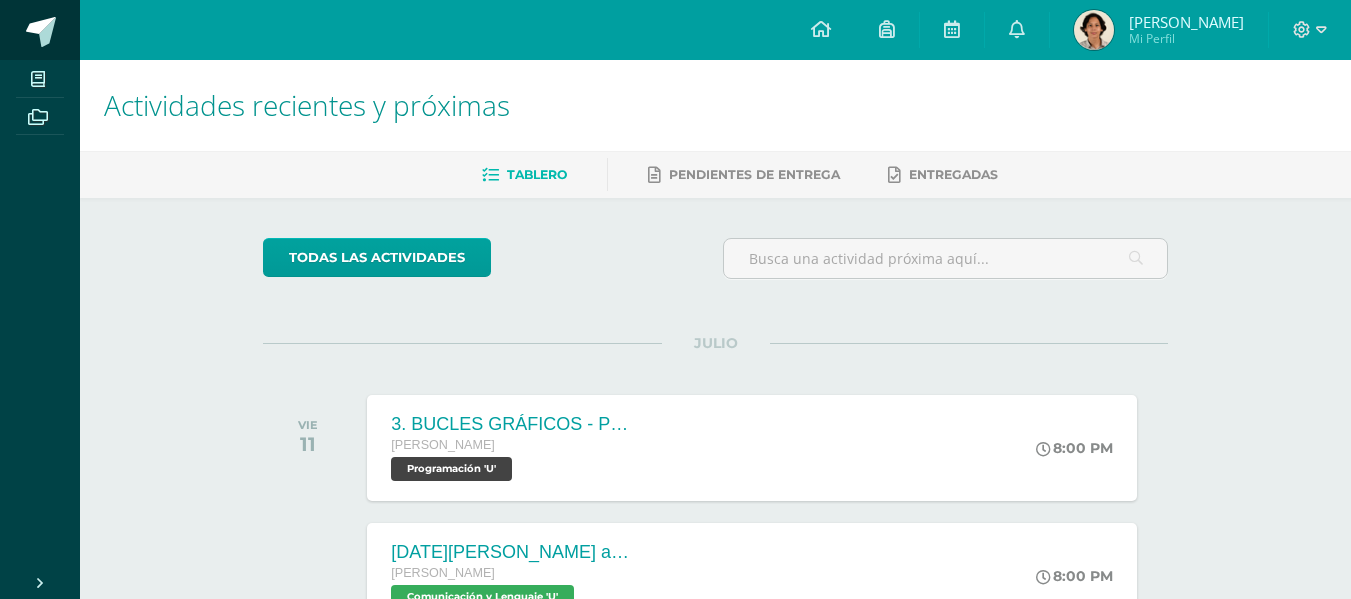 click at bounding box center [40, 30] 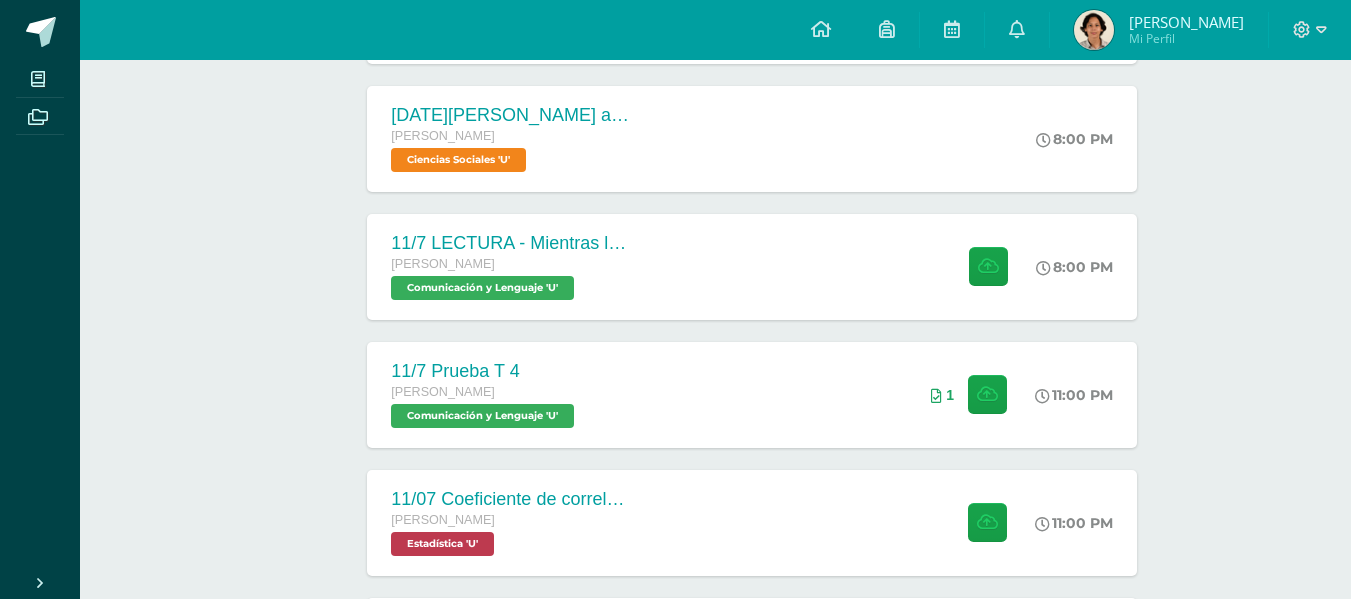 scroll, scrollTop: 562, scrollLeft: 0, axis: vertical 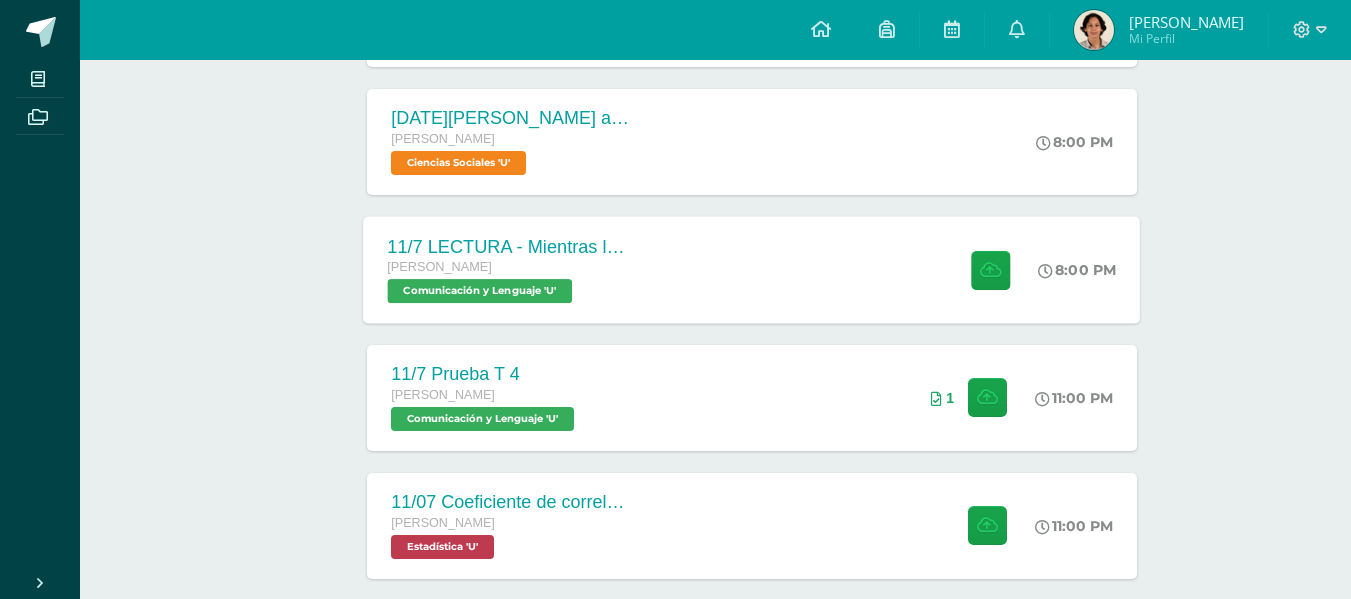 click on "[PERSON_NAME]
Comunicación y [GEOGRAPHIC_DATA] 'U'" at bounding box center (509, 280) 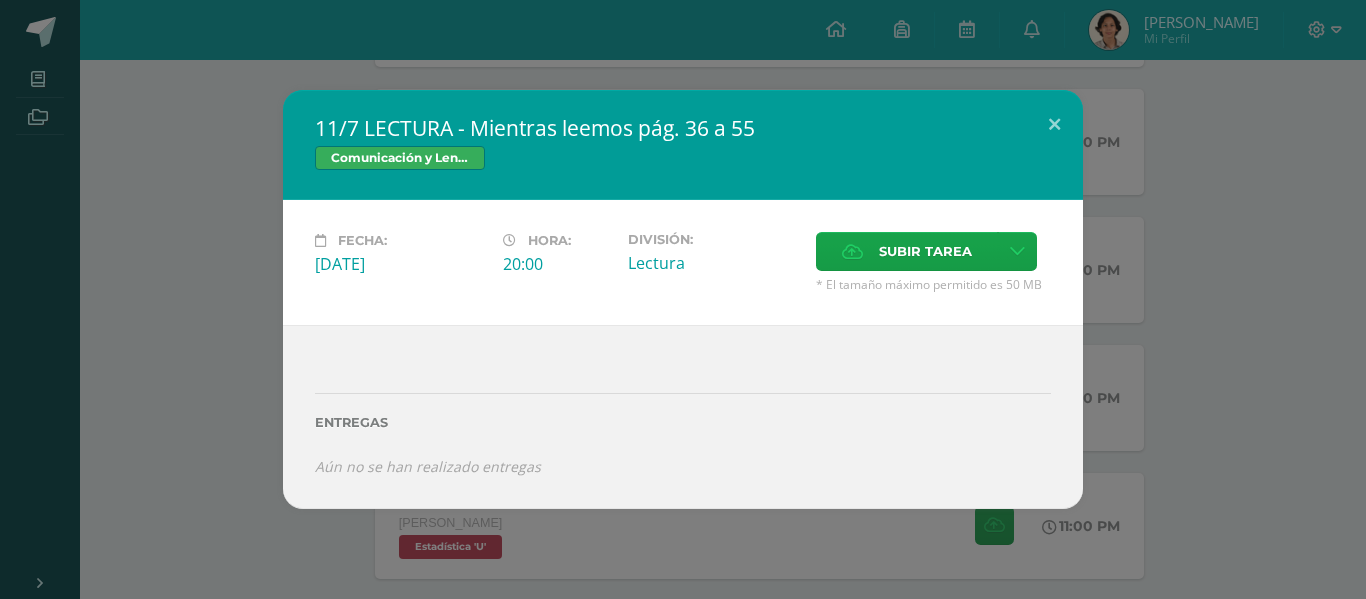 click on "11/7 LECTURA -  Mientras leemos pág. 36 a 55
Comunicación y Lenguaje
Fecha:
Viernes 11 de Julio
Hora:
20:00
División:" at bounding box center (683, 299) 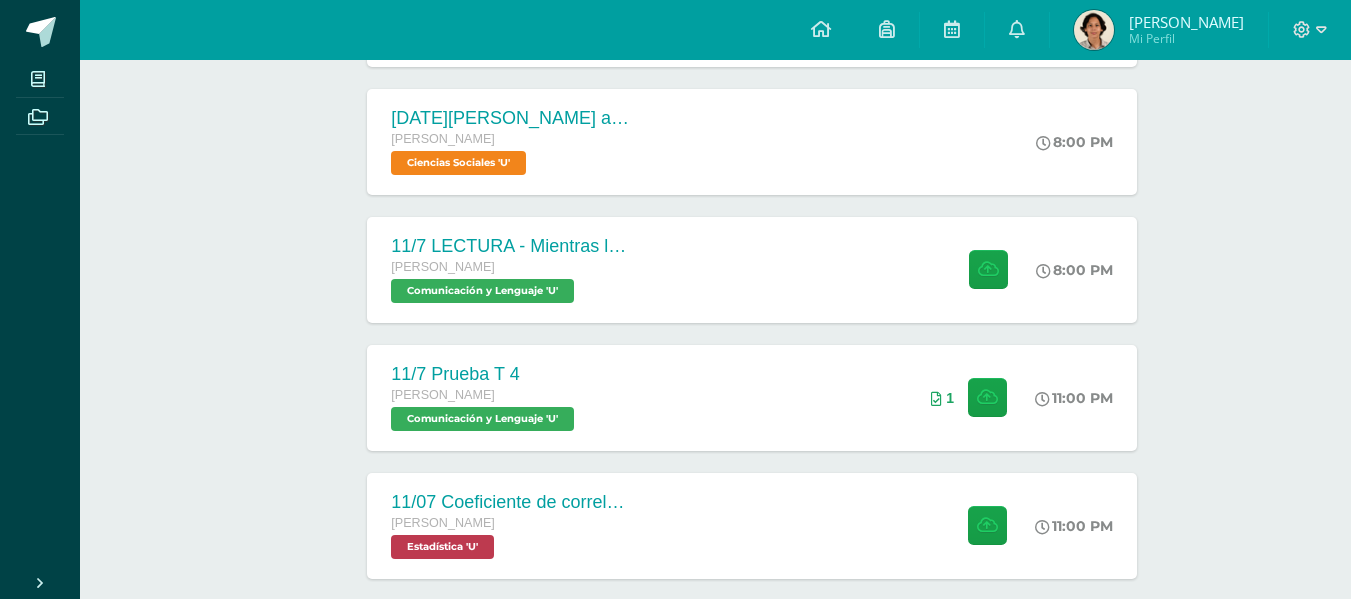 click at bounding box center (1094, 30) 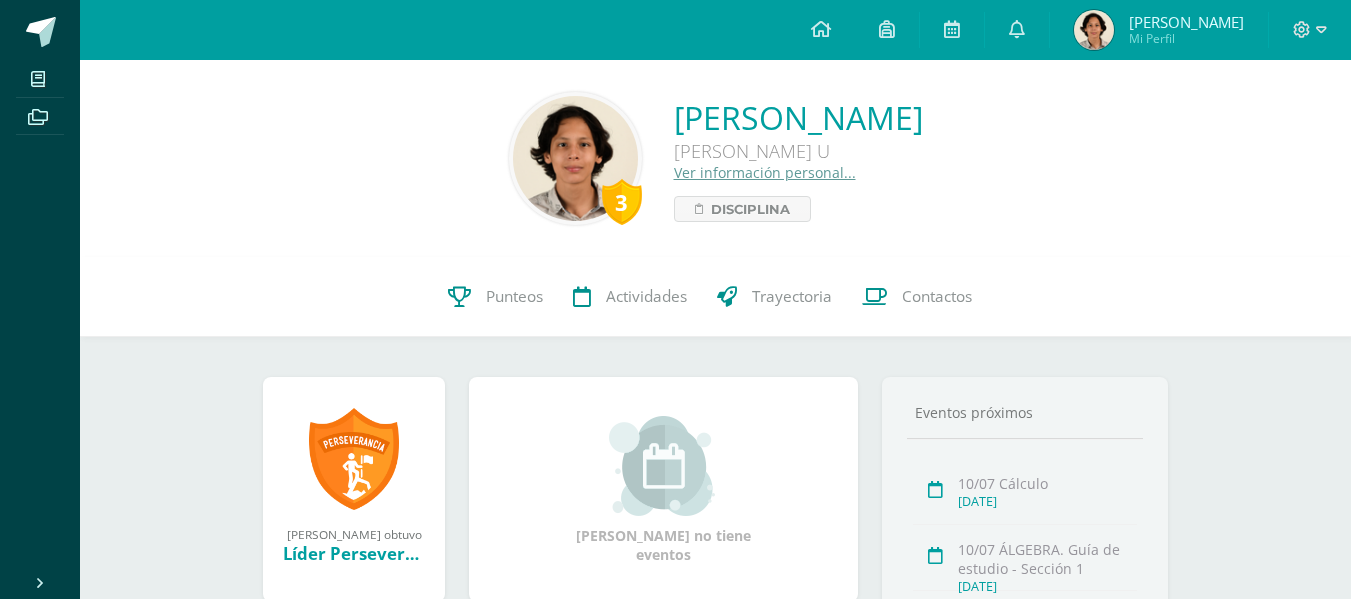 scroll, scrollTop: 0, scrollLeft: 0, axis: both 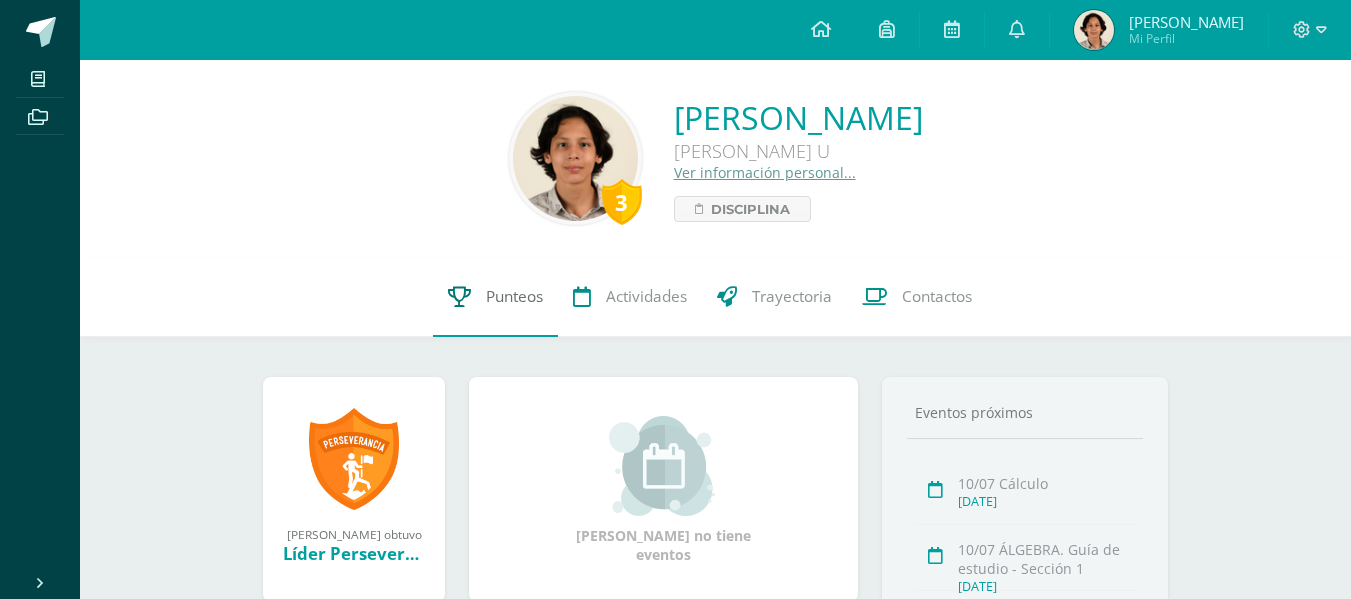 click on "Punteos" at bounding box center (495, 297) 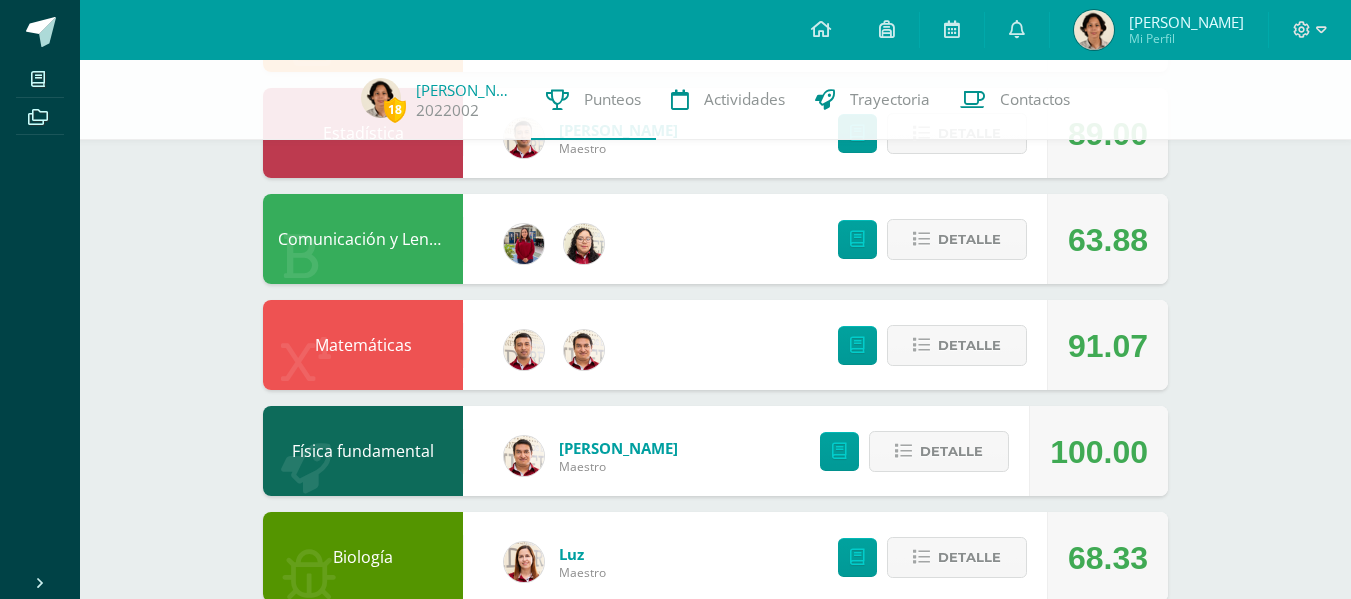 scroll, scrollTop: 592, scrollLeft: 0, axis: vertical 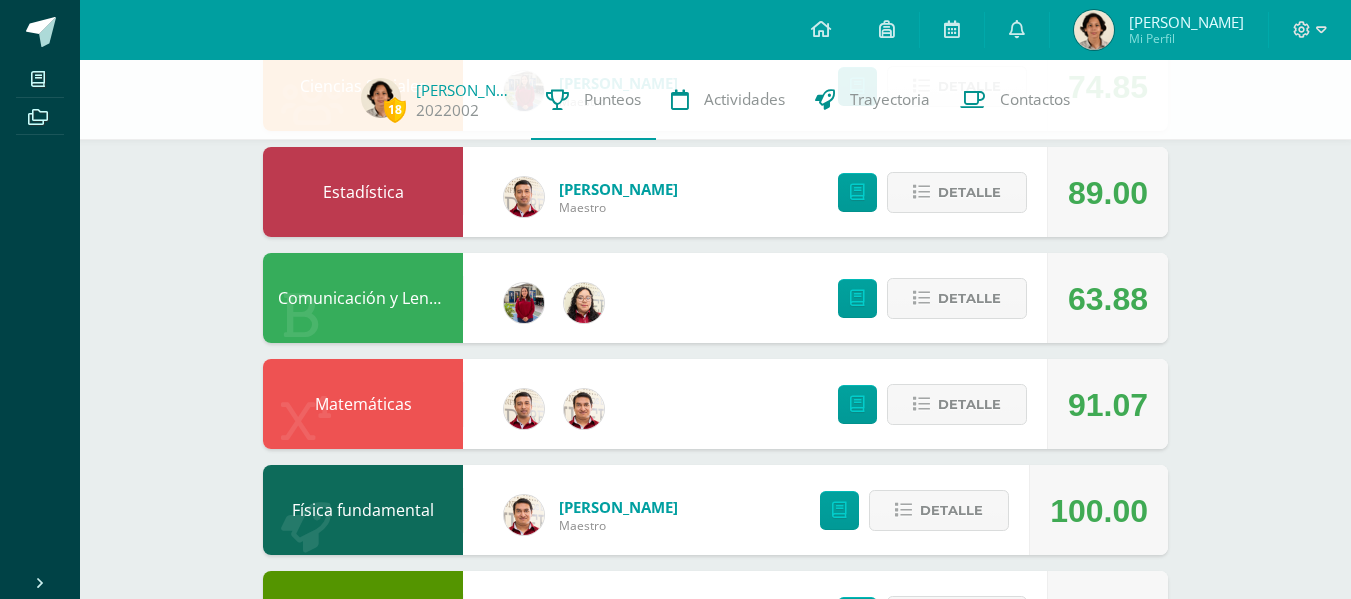 click on "Detalle" at bounding box center [927, 298] 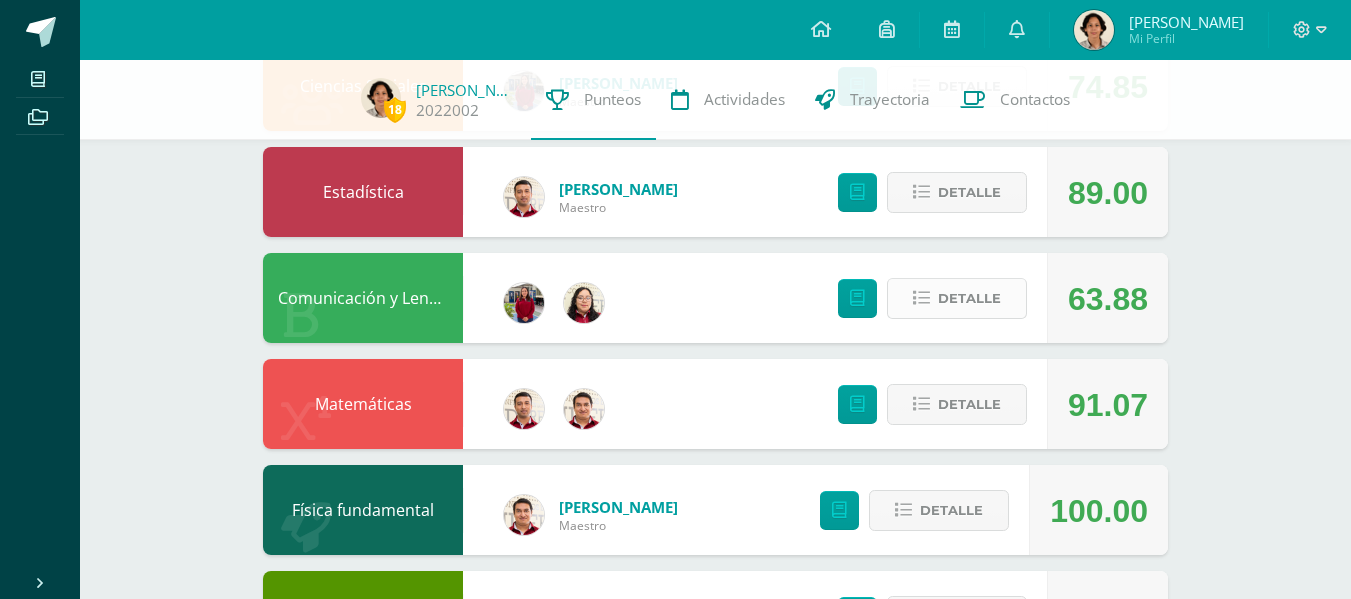 click on "Detalle" at bounding box center [969, 298] 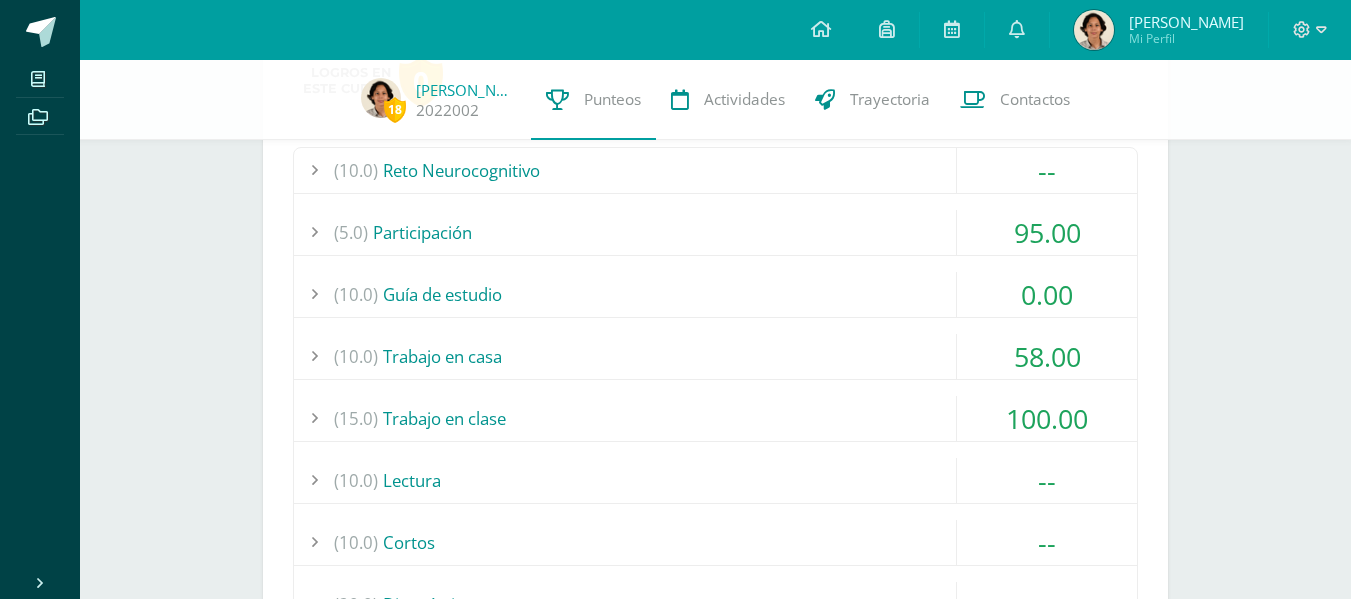 scroll, scrollTop: 953, scrollLeft: 0, axis: vertical 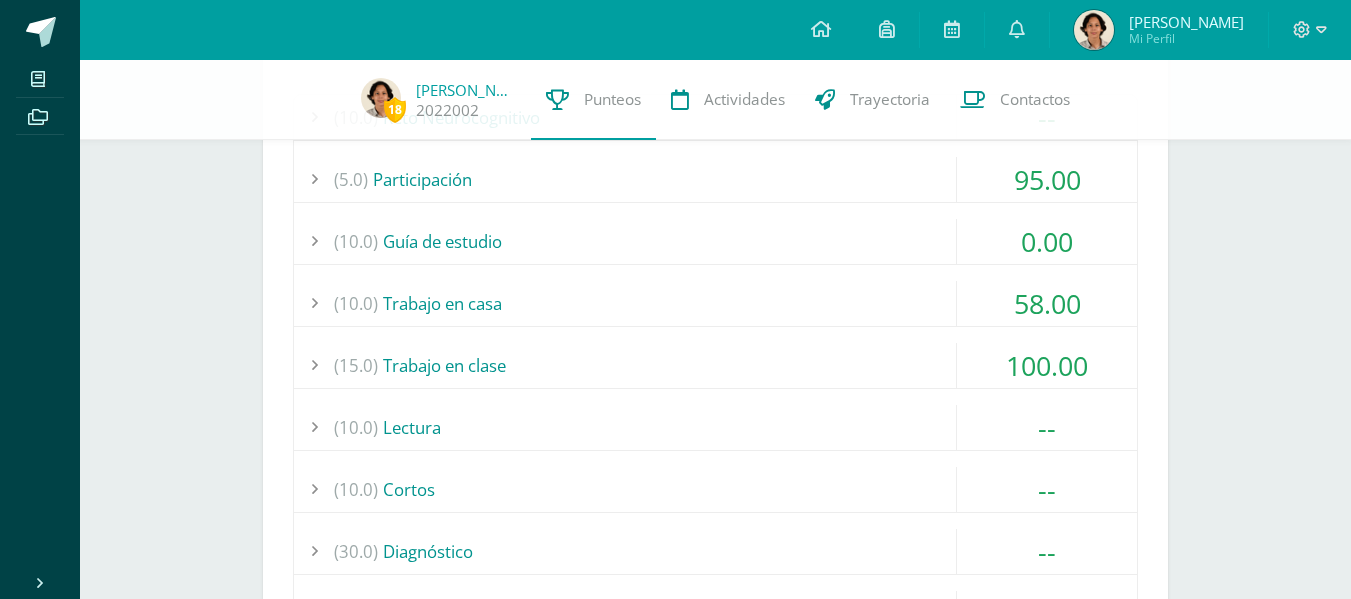 click on "(10.0)
Lectura" at bounding box center (715, 427) 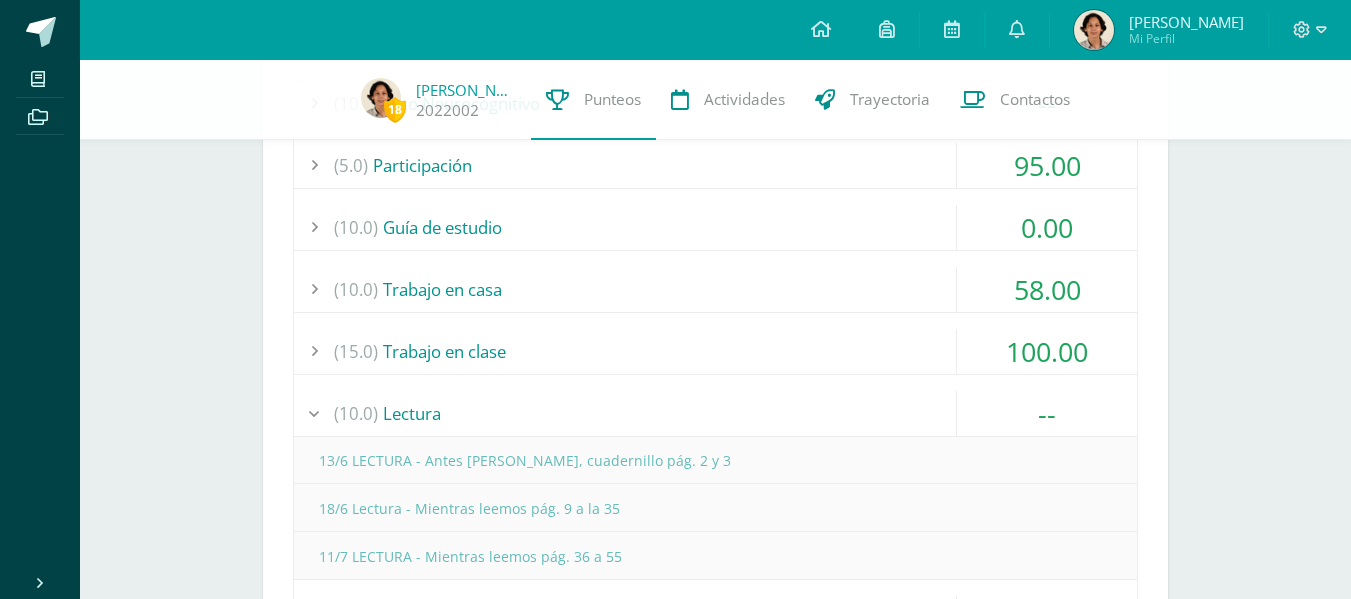 scroll, scrollTop: 966, scrollLeft: 0, axis: vertical 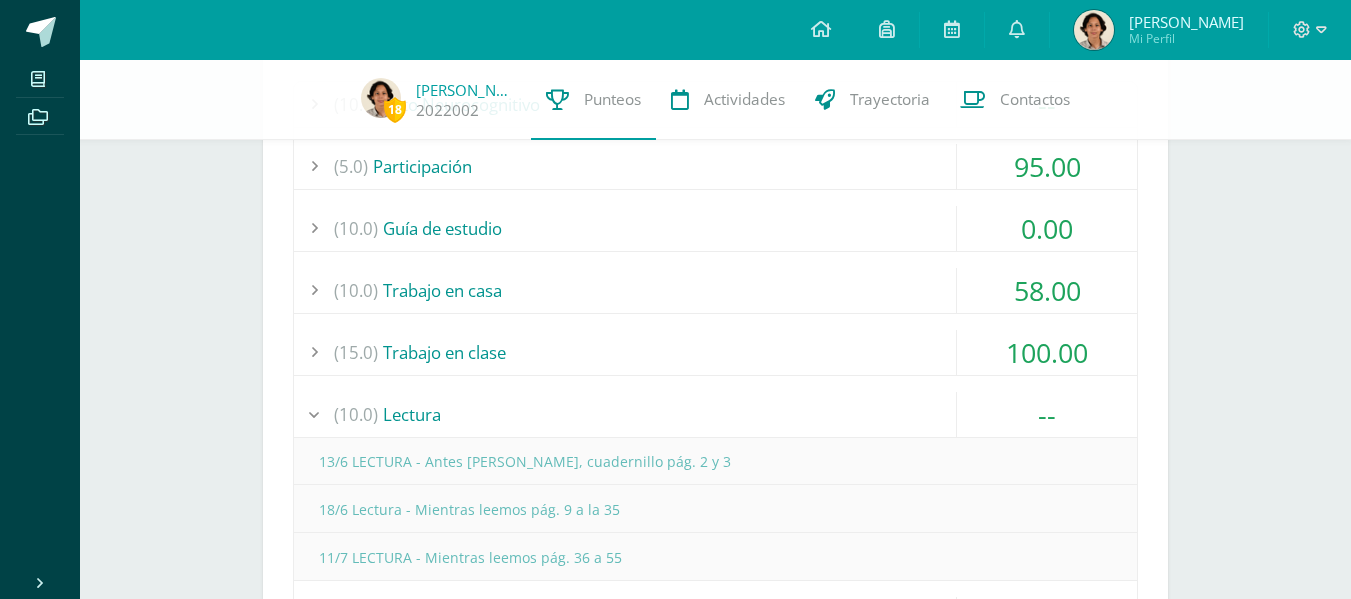click on "(10.0)
Trabajo en casa" at bounding box center (715, 290) 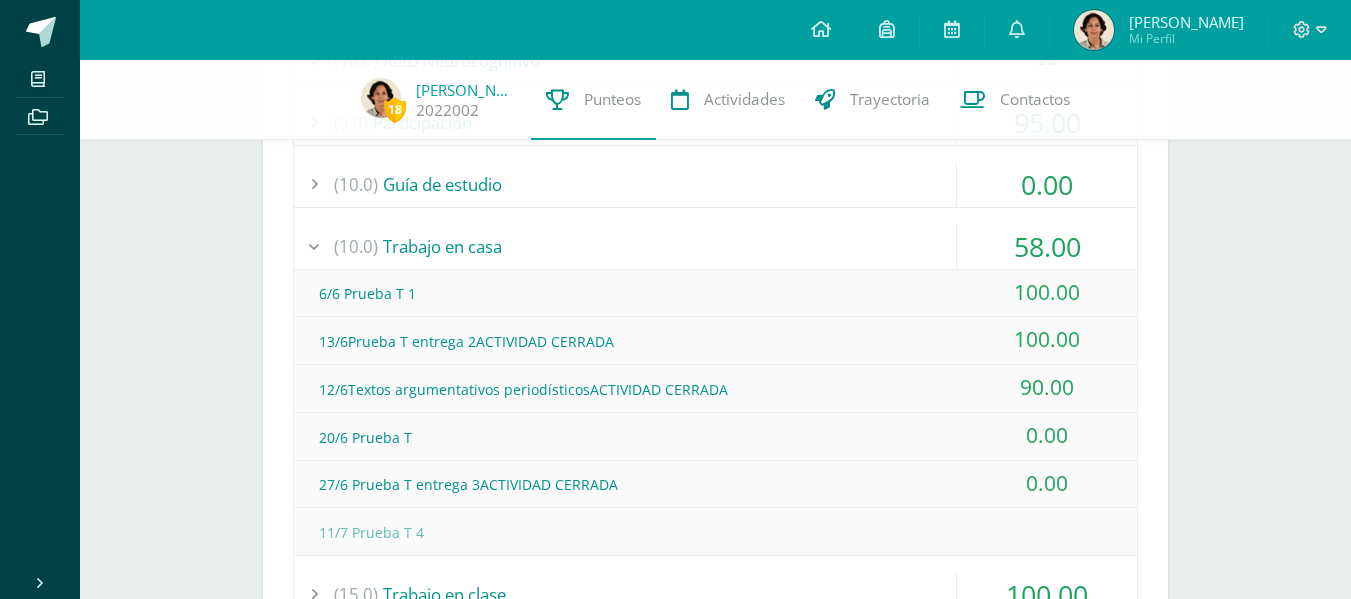 scroll, scrollTop: 1011, scrollLeft: 0, axis: vertical 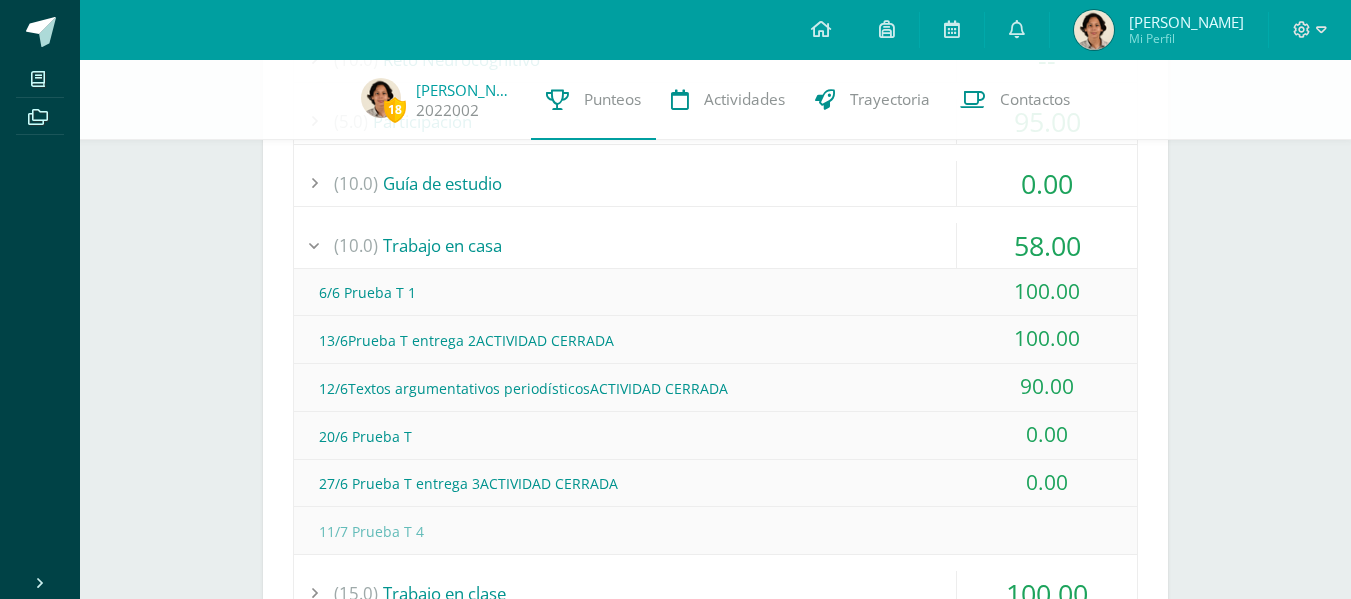 click on "(10.0)
Trabajo en casa" at bounding box center [715, 245] 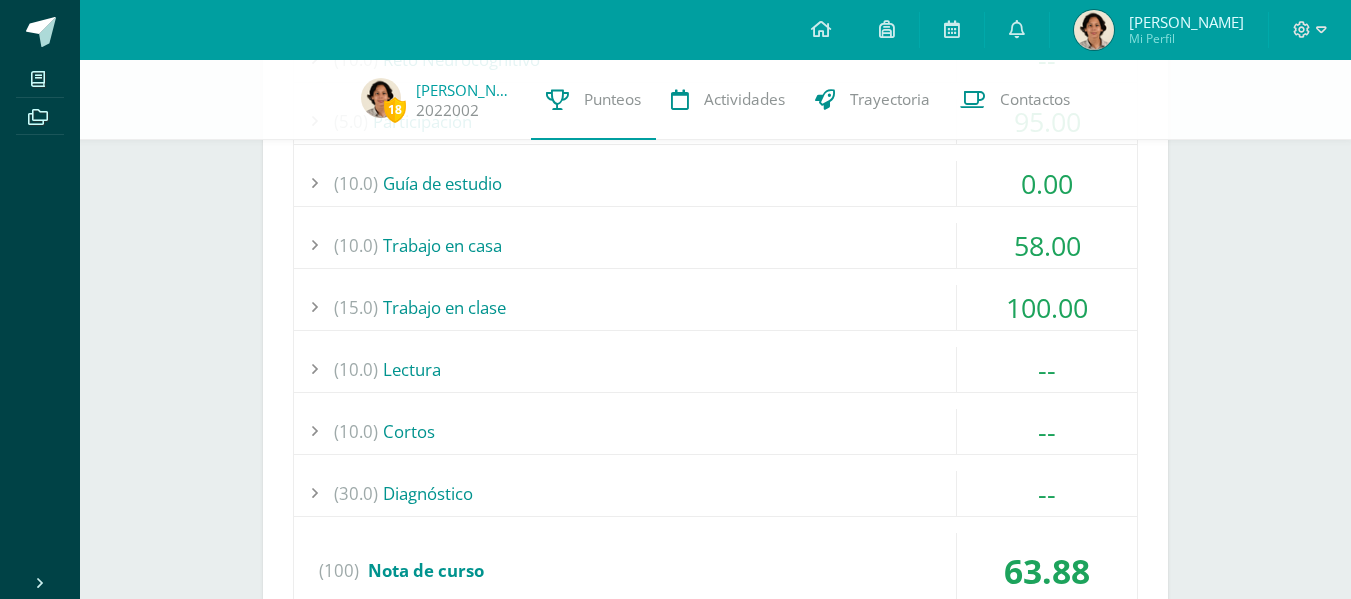 scroll, scrollTop: 950, scrollLeft: 0, axis: vertical 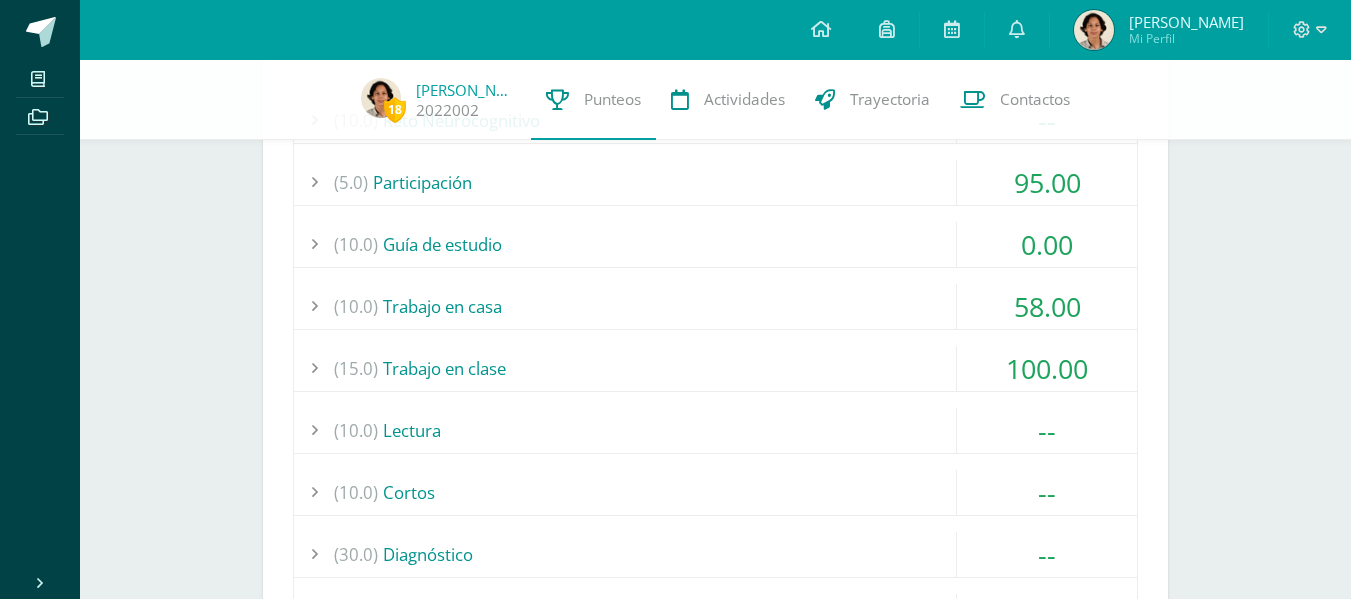 click on "(10.0)
Guía de estudio" at bounding box center (715, 244) 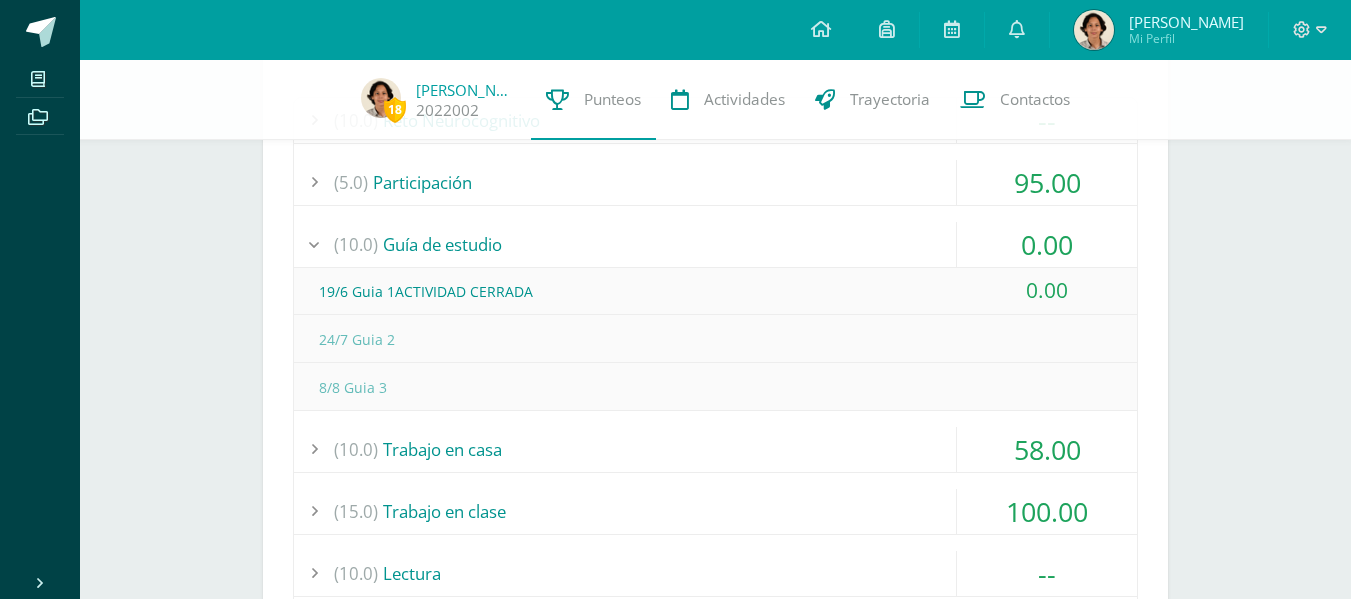 click on "(10.0)
Guía de estudio" at bounding box center (715, 244) 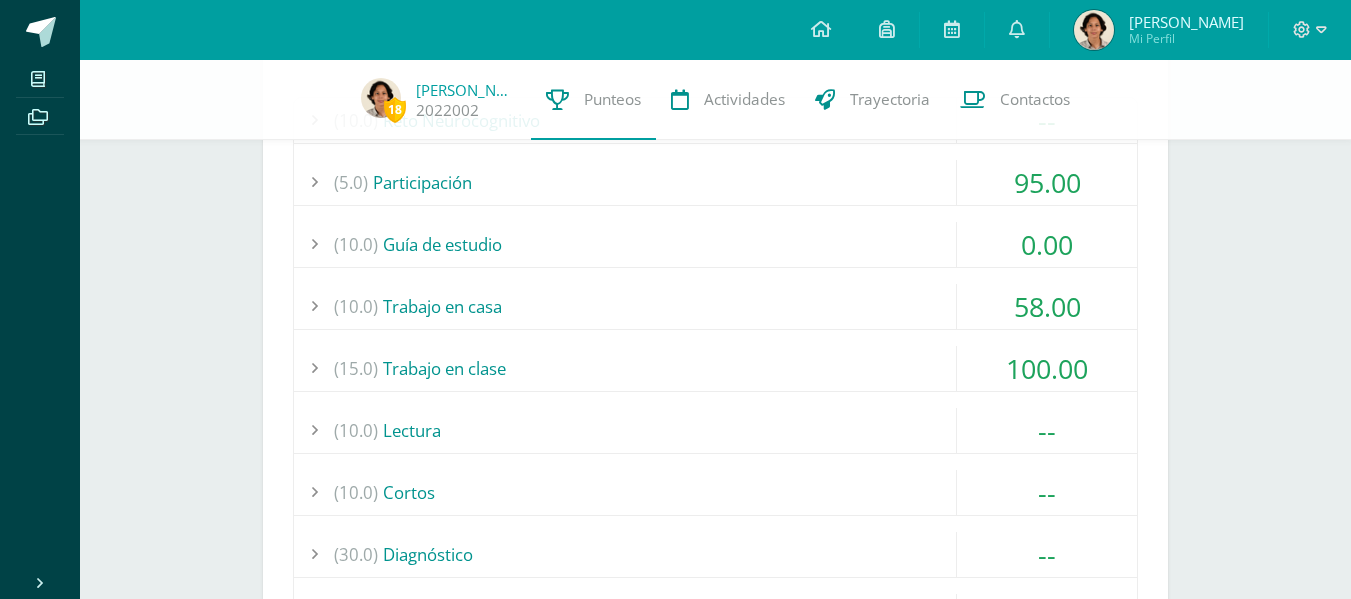 scroll, scrollTop: 1171, scrollLeft: 0, axis: vertical 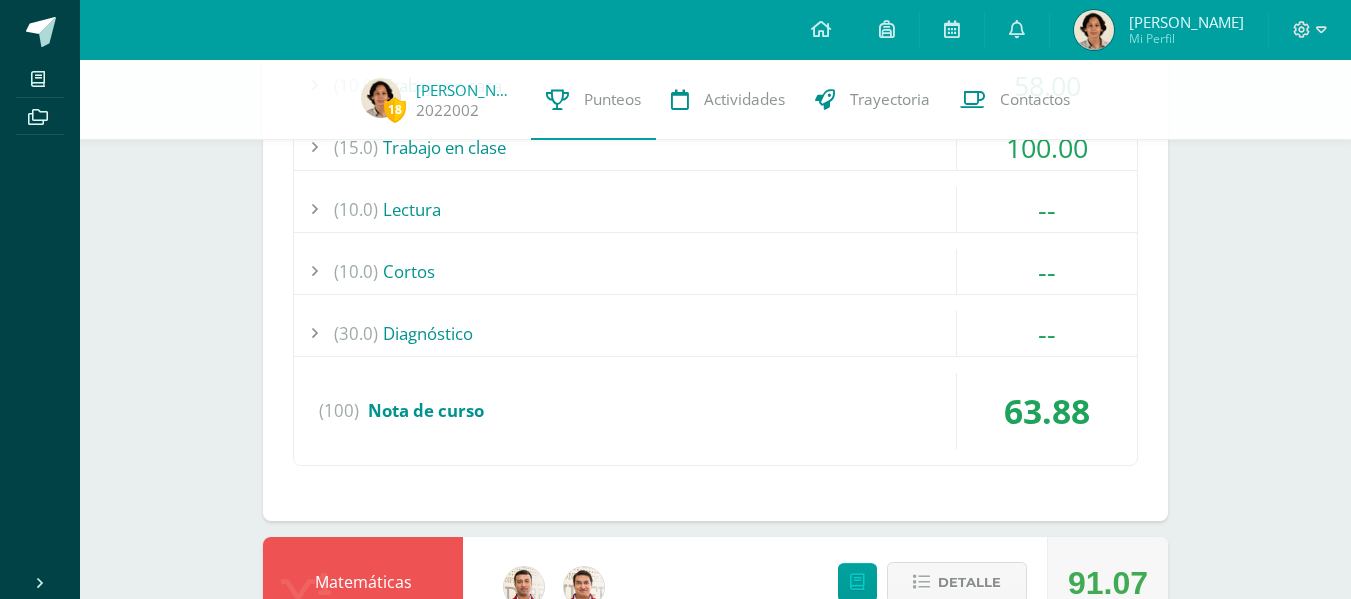 click on "(10.0)
Cortos" at bounding box center [715, 271] 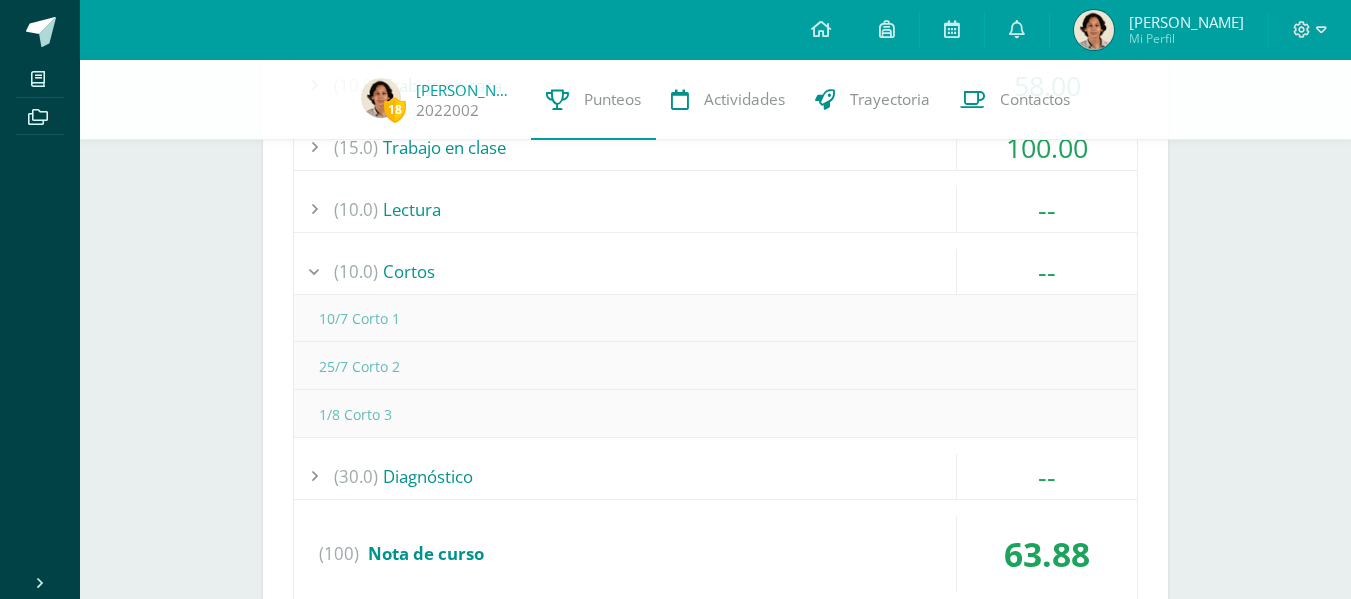 click on "(10.0)
Cortos" at bounding box center (715, 271) 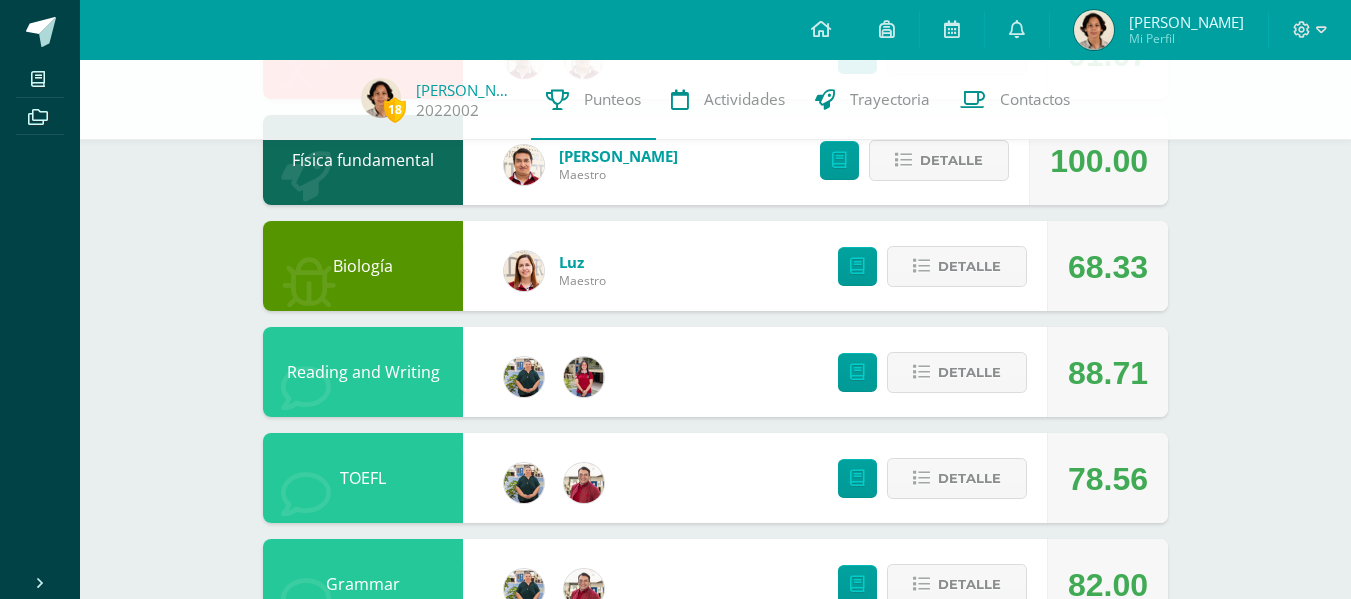 scroll, scrollTop: 1701, scrollLeft: 0, axis: vertical 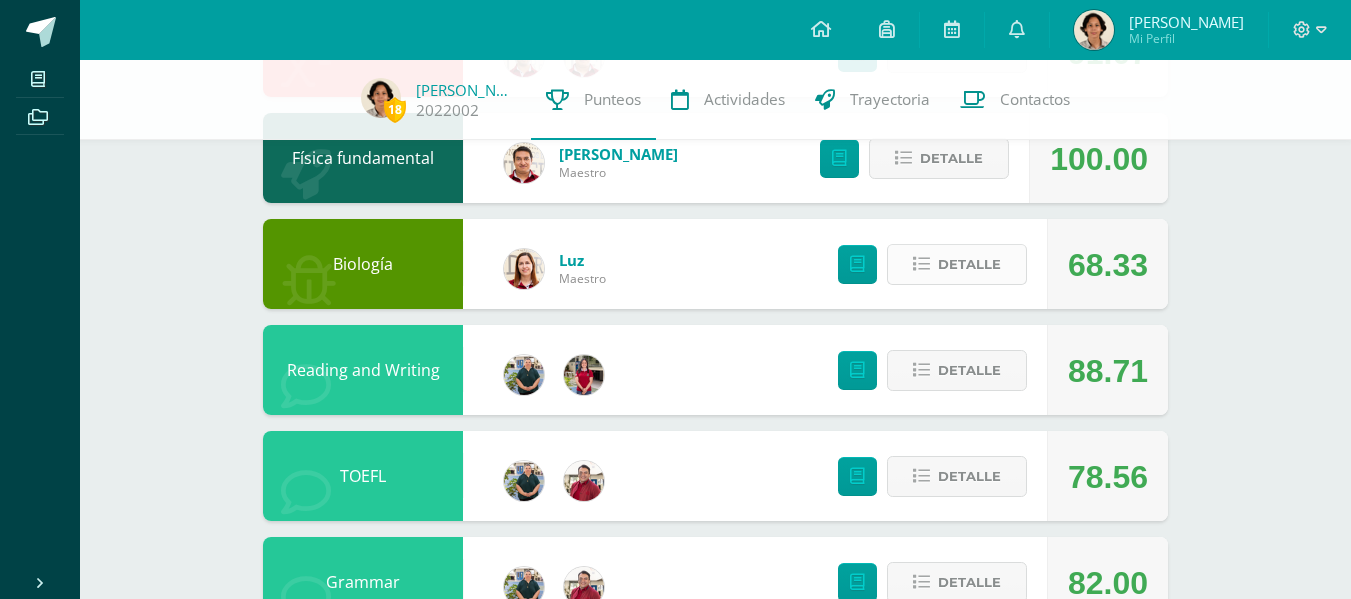 click on "Detalle" at bounding box center [969, 264] 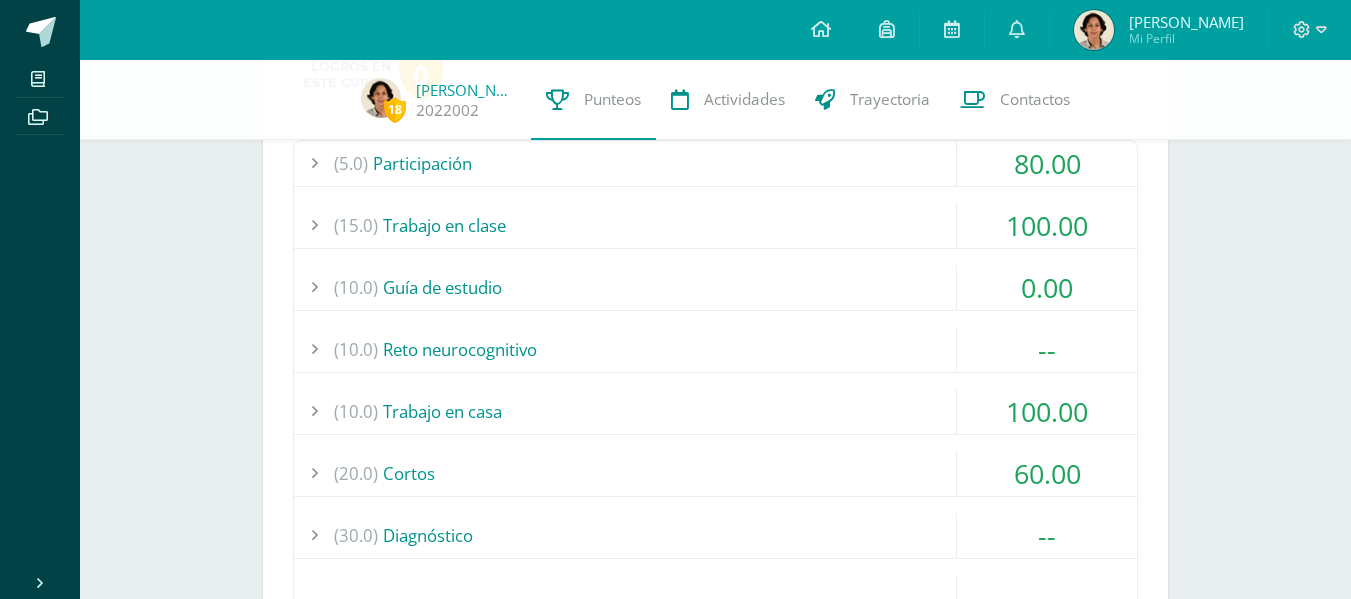 scroll, scrollTop: 1982, scrollLeft: 0, axis: vertical 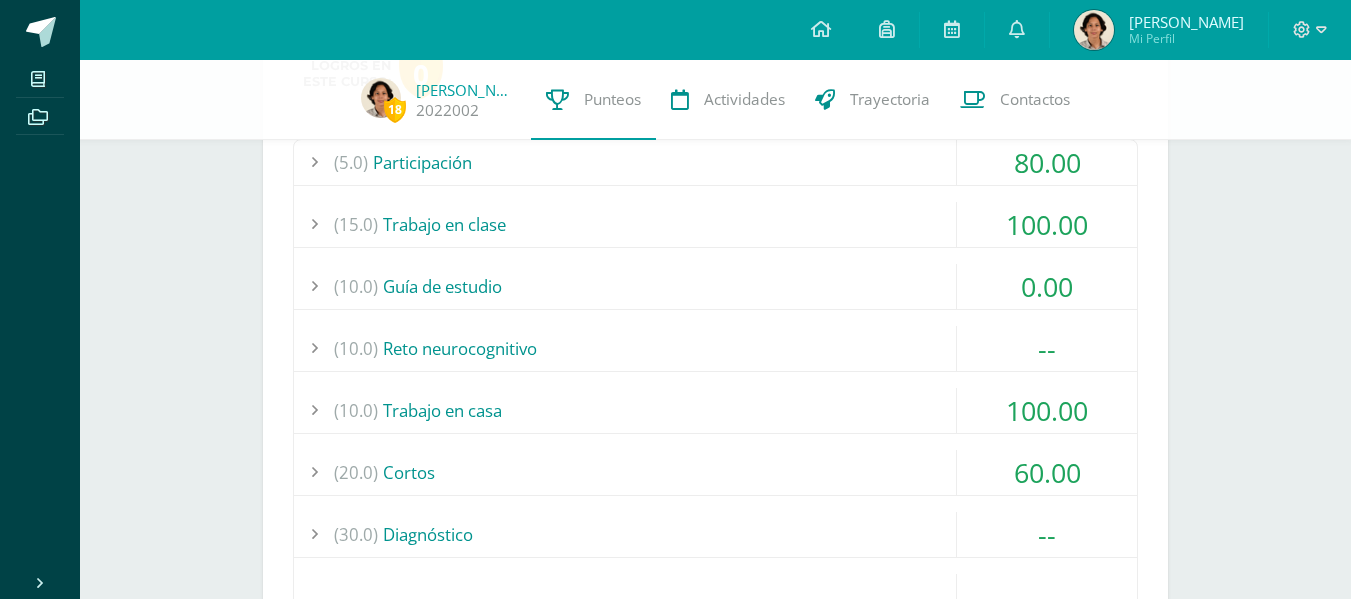 click on "(10.0)
Trabajo en casa" at bounding box center [715, 410] 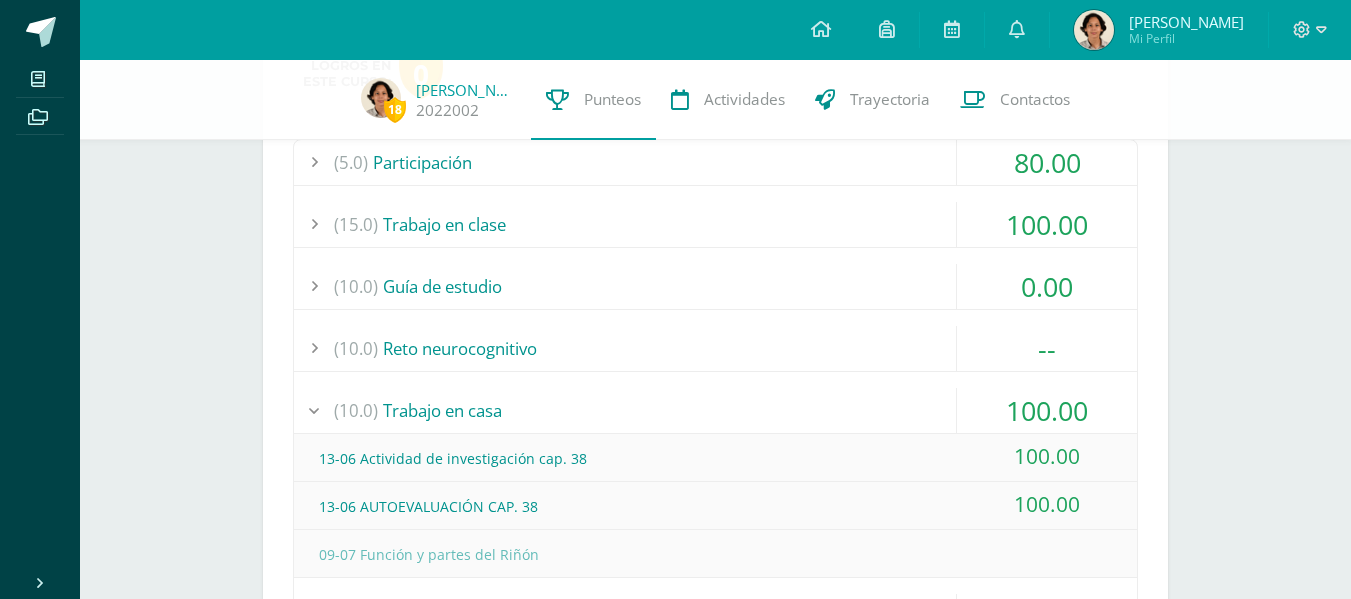 click on "(15.0)
Trabajo en clase" at bounding box center (715, 224) 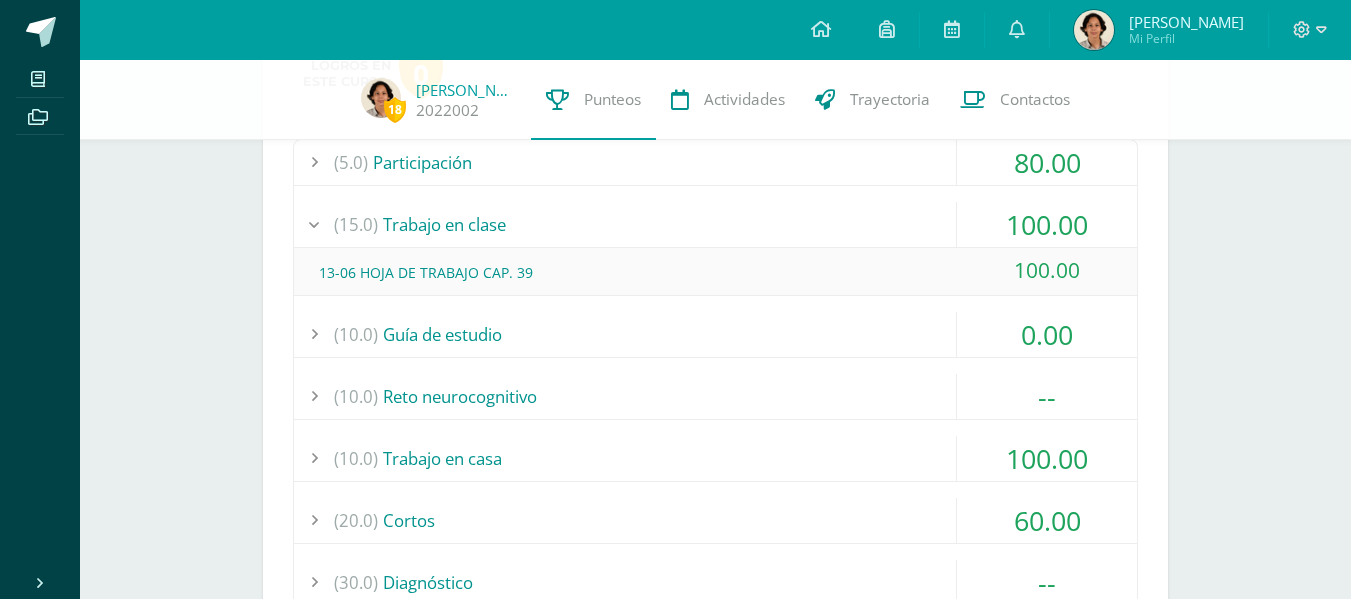 click on "(10.0)
Reto neurocognitivo" at bounding box center (715, 396) 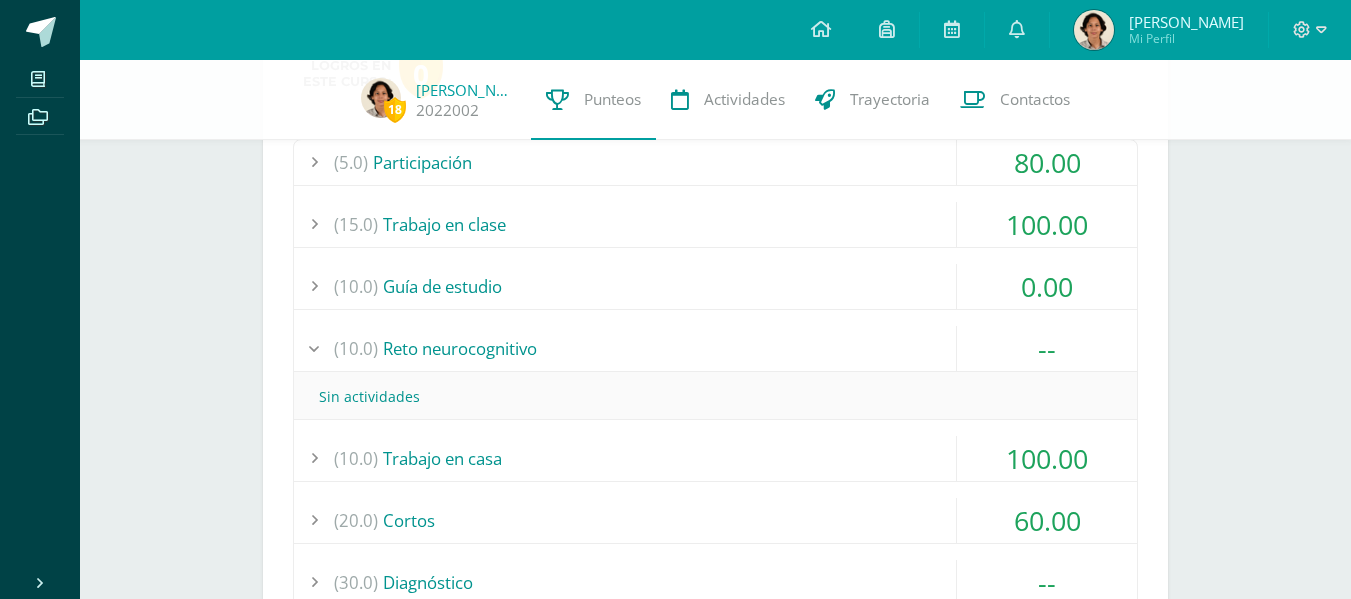 click on "(10.0)
Trabajo en casa" at bounding box center [715, 458] 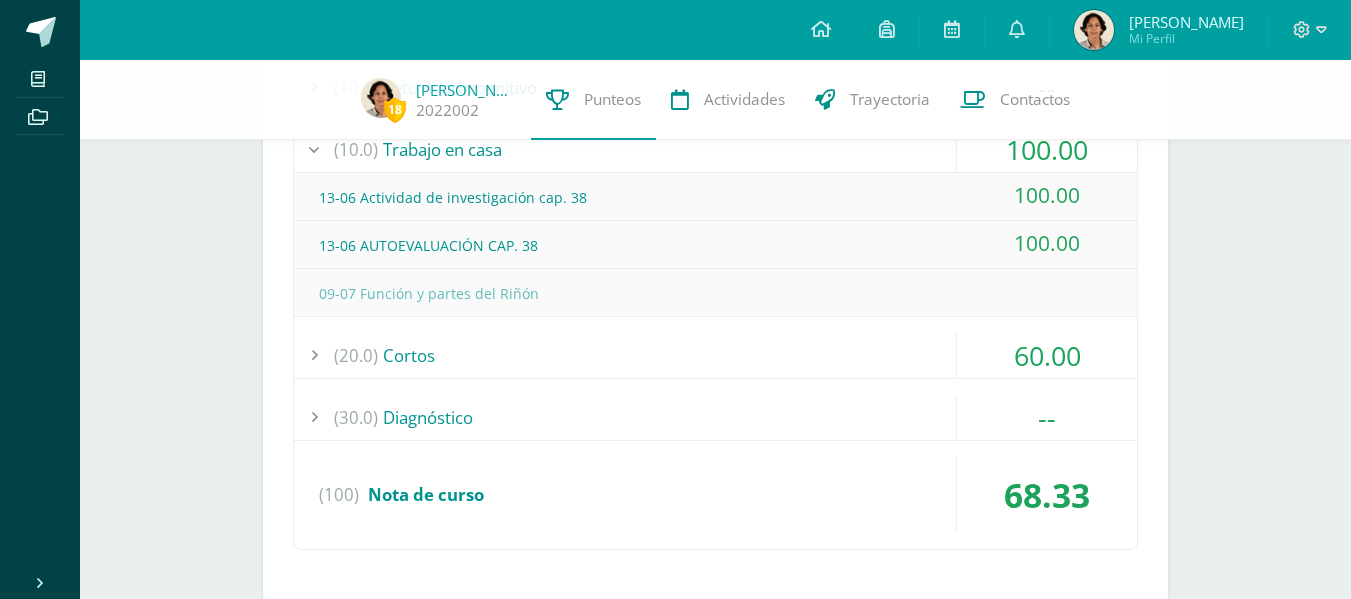 scroll, scrollTop: 2204, scrollLeft: 0, axis: vertical 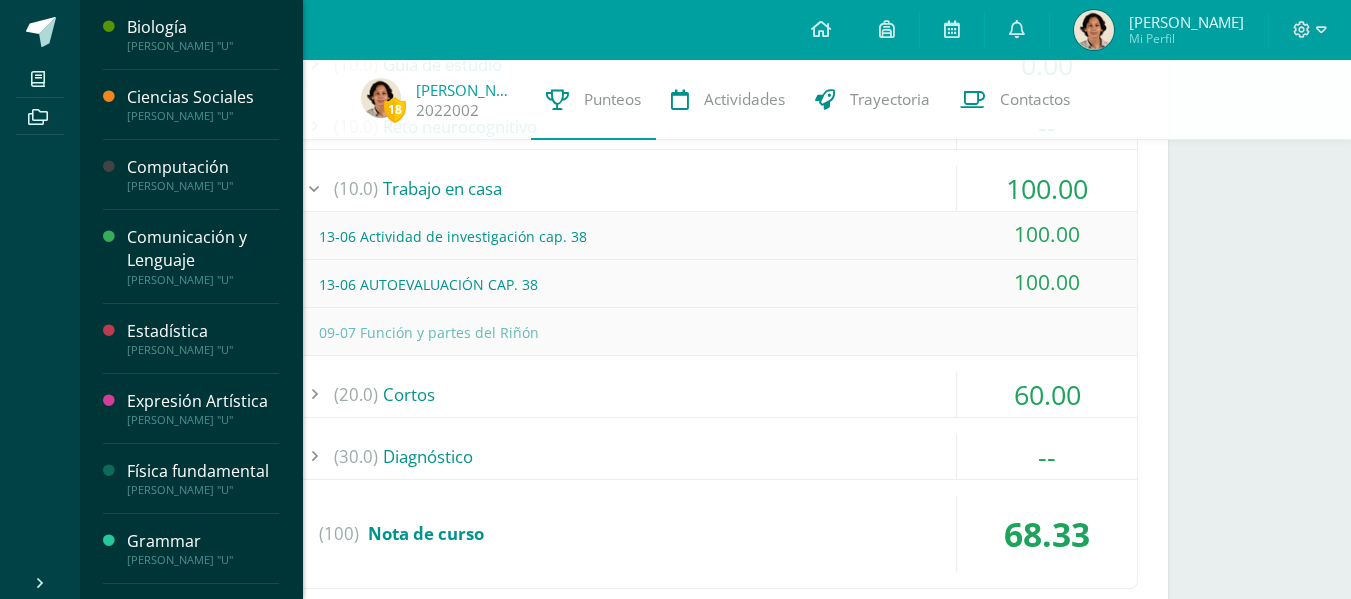 click on "[PERSON_NAME]
"U"" at bounding box center (203, 46) 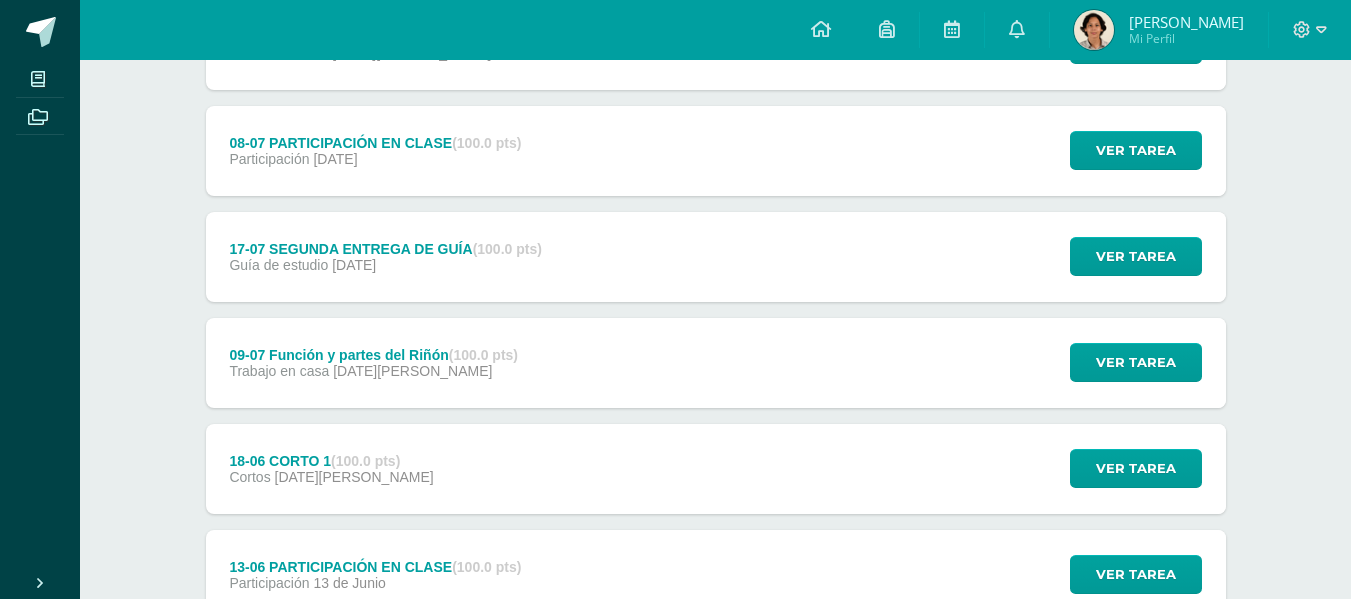 scroll, scrollTop: 551, scrollLeft: 0, axis: vertical 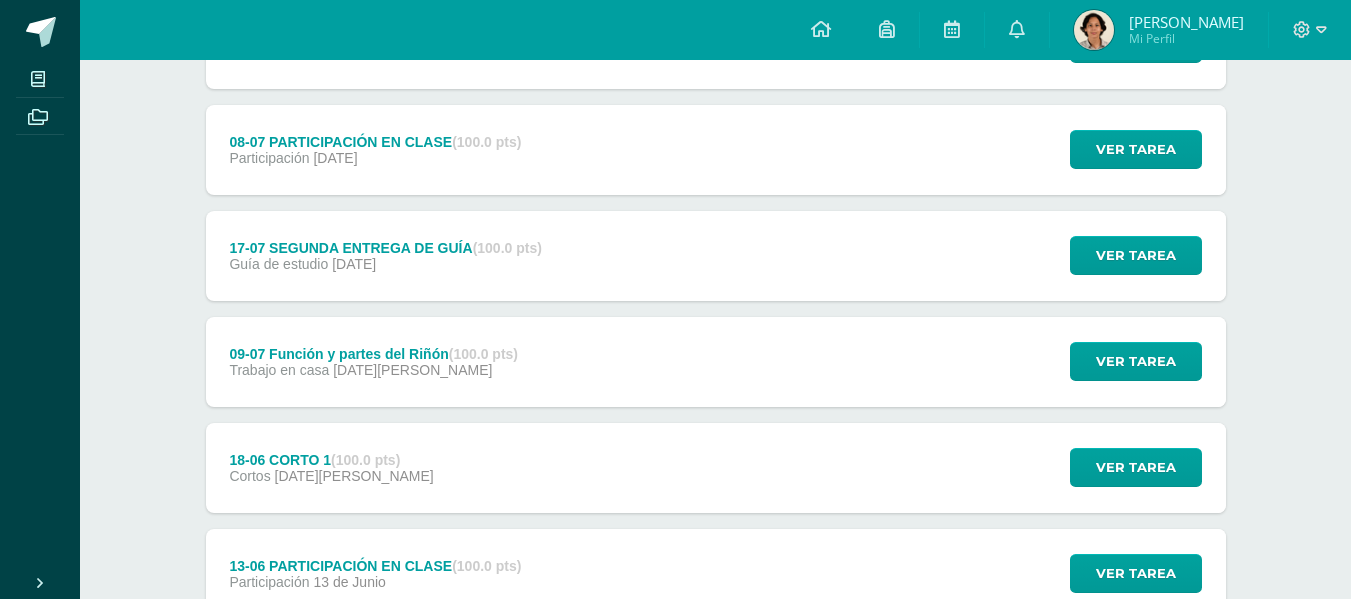 click on "09-07 Función y partes del Riñón  (100.0 pts)" at bounding box center [373, 354] 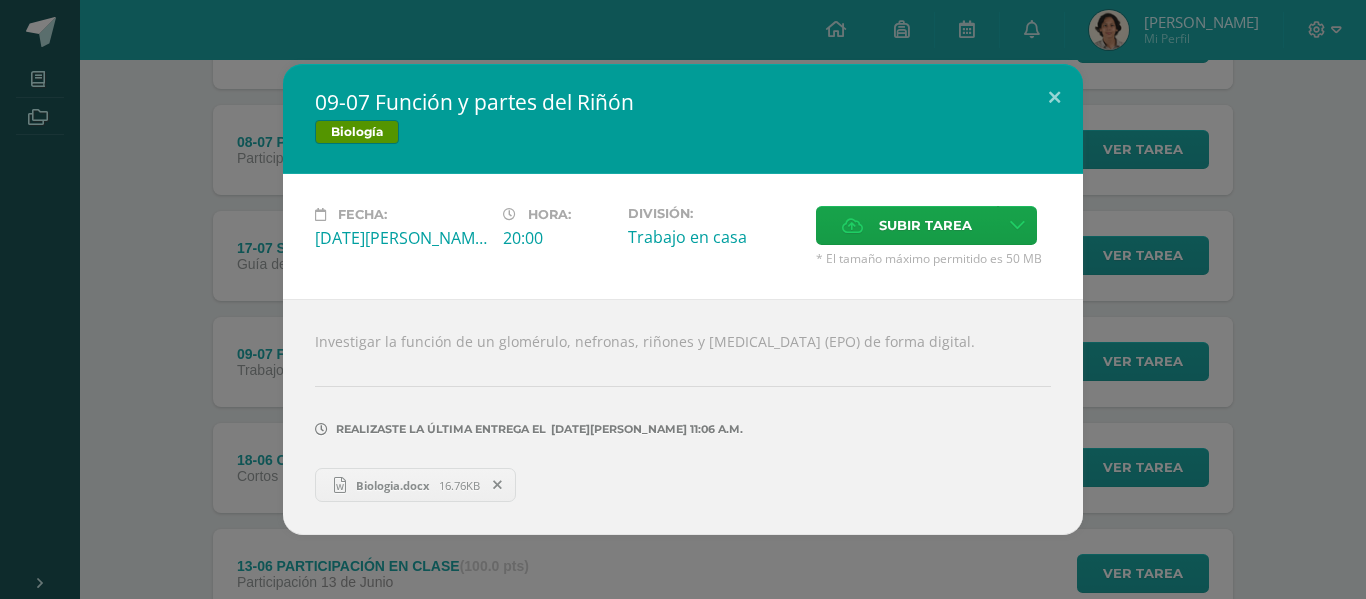 click on "09-07 Función y partes del Riñón
Biología
Fecha:
Miércoles 09 de Julio
Hora:
20:00
División:" at bounding box center [683, 299] 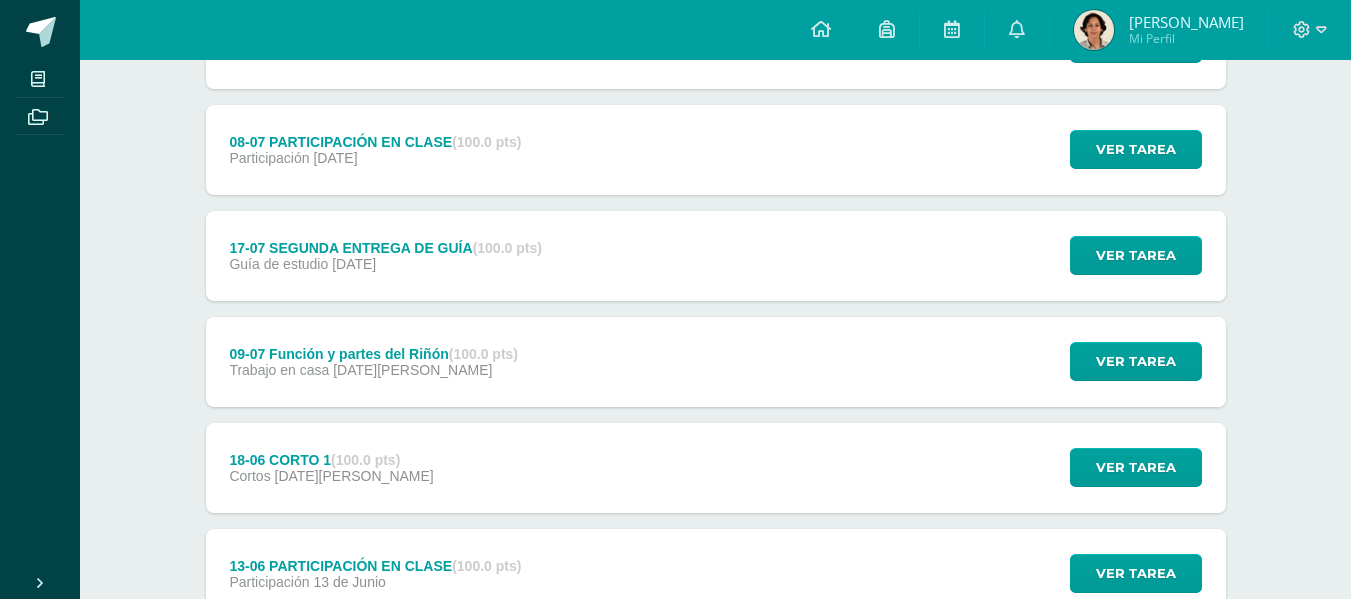click on "Guía de estudio
17 de Julio" at bounding box center (385, 264) 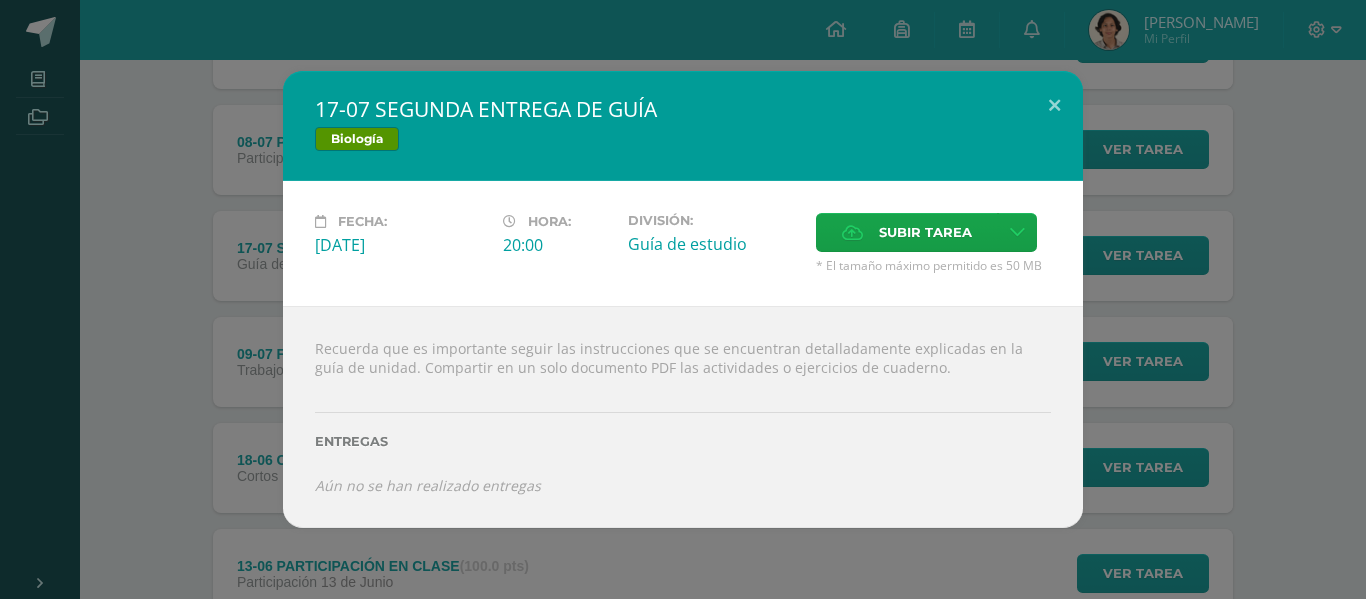 click on "17-07 SEGUNDA ENTREGA DE GUÍA
Biología
Fecha:
Jueves 17 de Julio
Hora:
20:00
División:
Subir tarea
?" at bounding box center [683, 299] 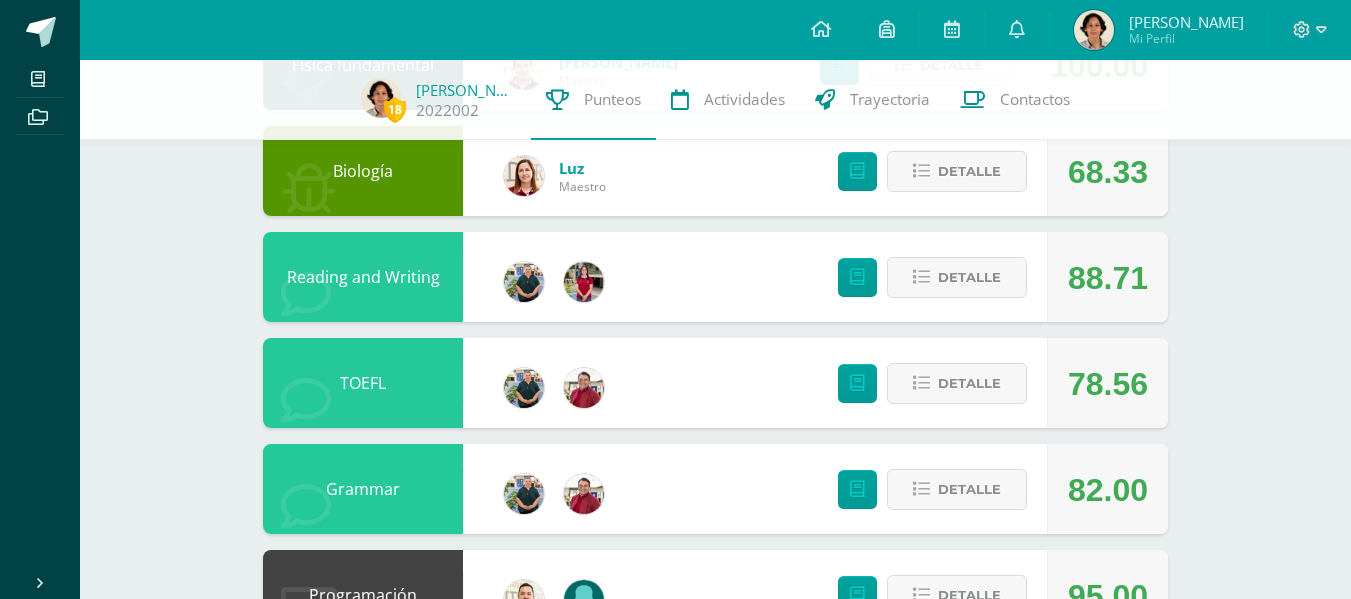 scroll, scrollTop: 886, scrollLeft: 0, axis: vertical 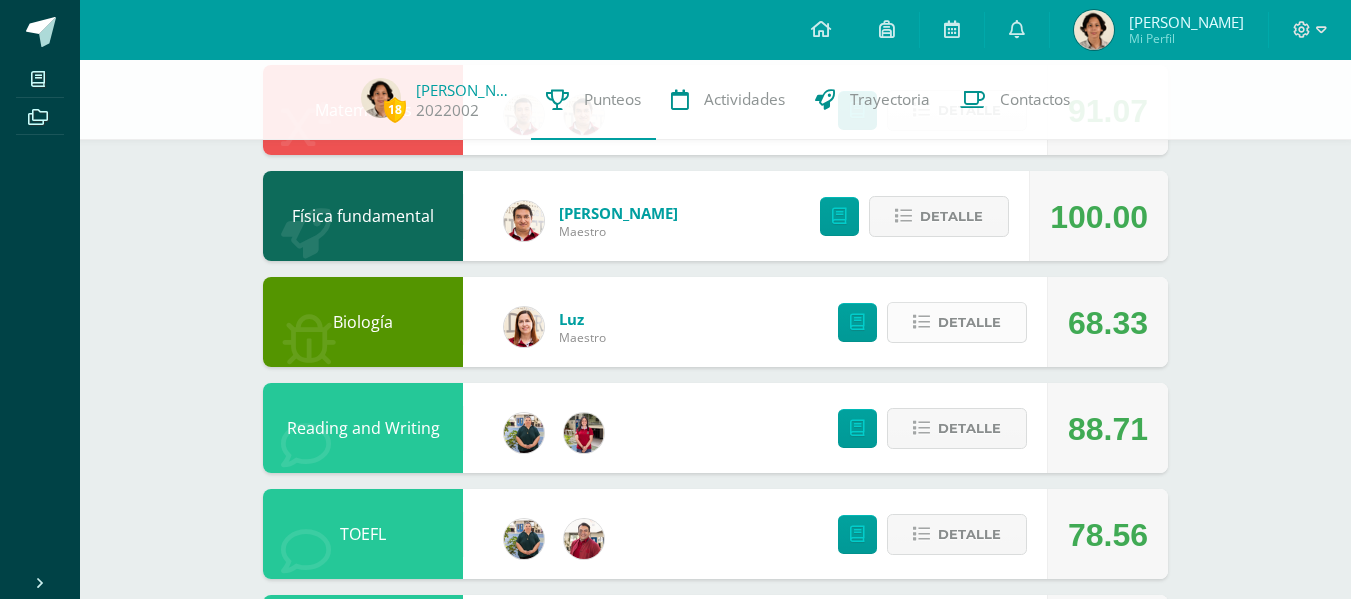 click on "Detalle" at bounding box center (957, 322) 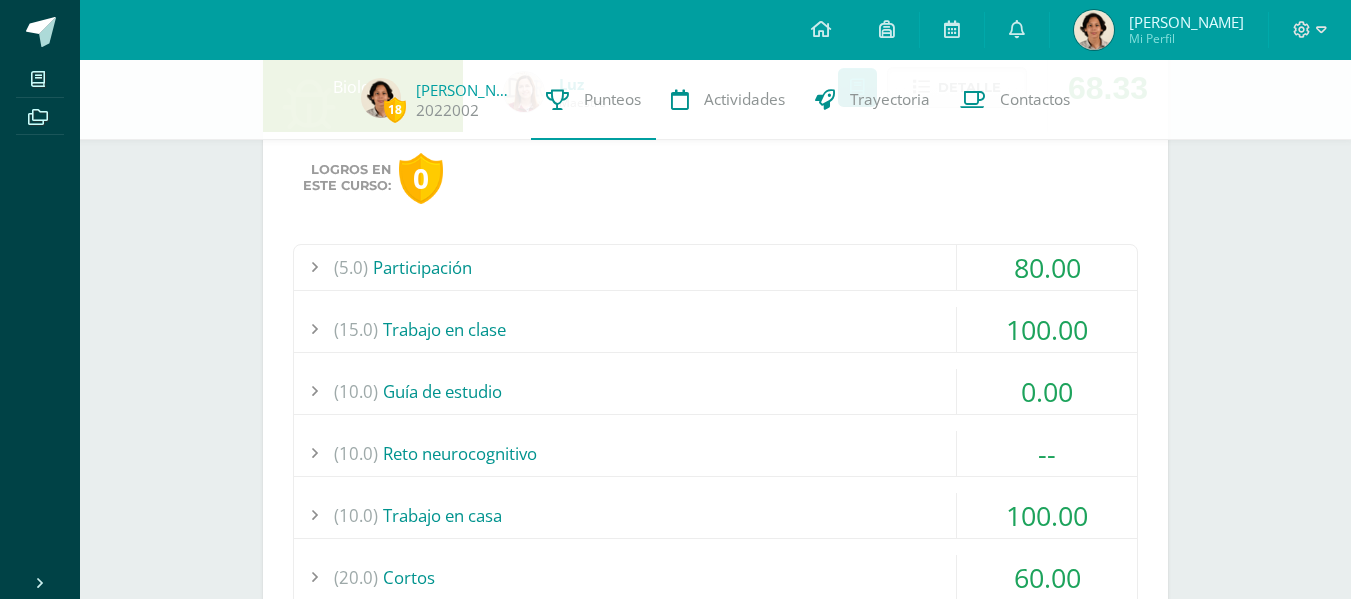 scroll, scrollTop: 1260, scrollLeft: 0, axis: vertical 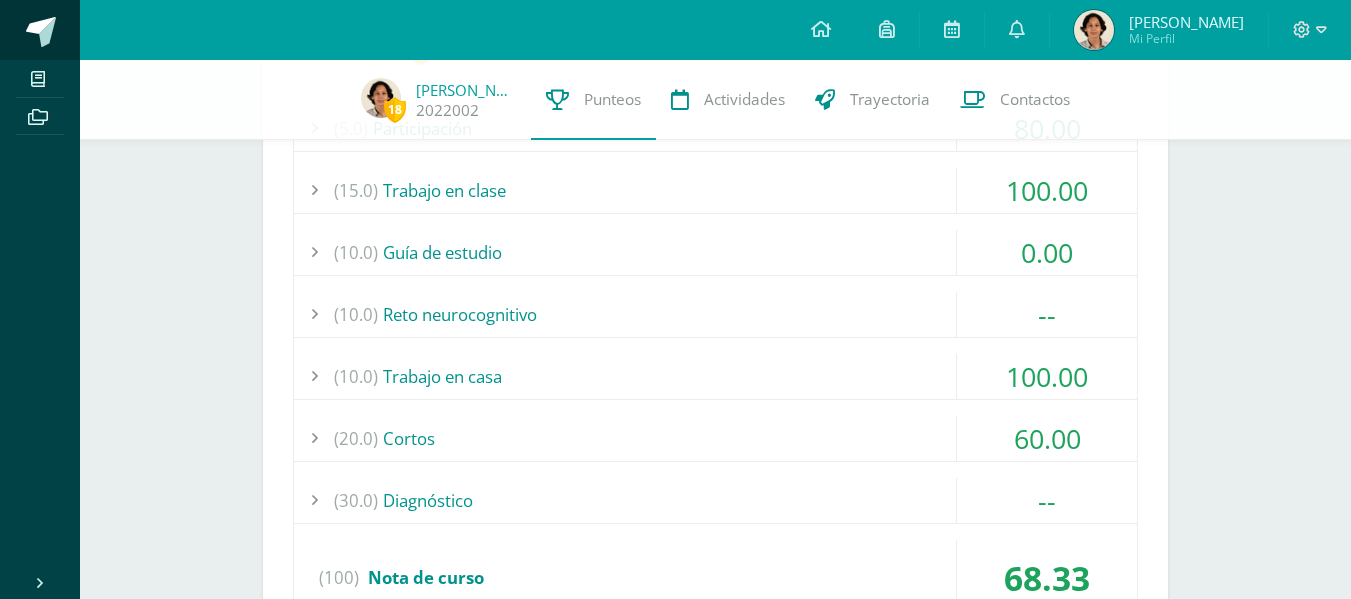 click at bounding box center (40, 30) 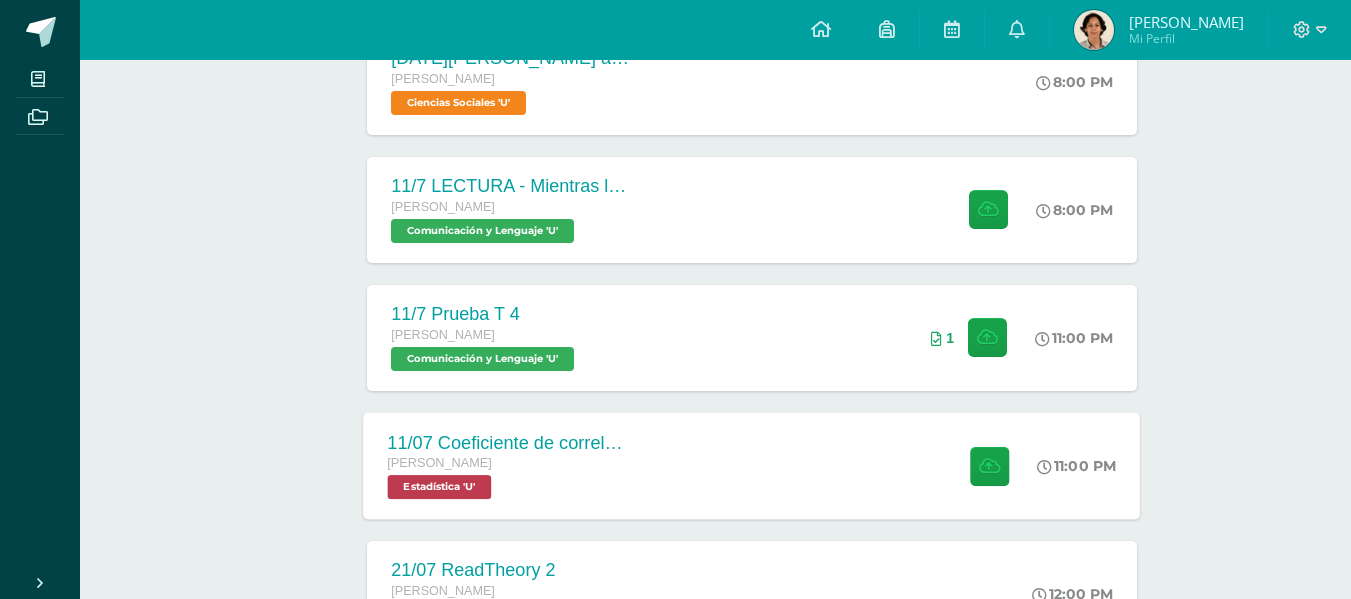 scroll, scrollTop: 734, scrollLeft: 0, axis: vertical 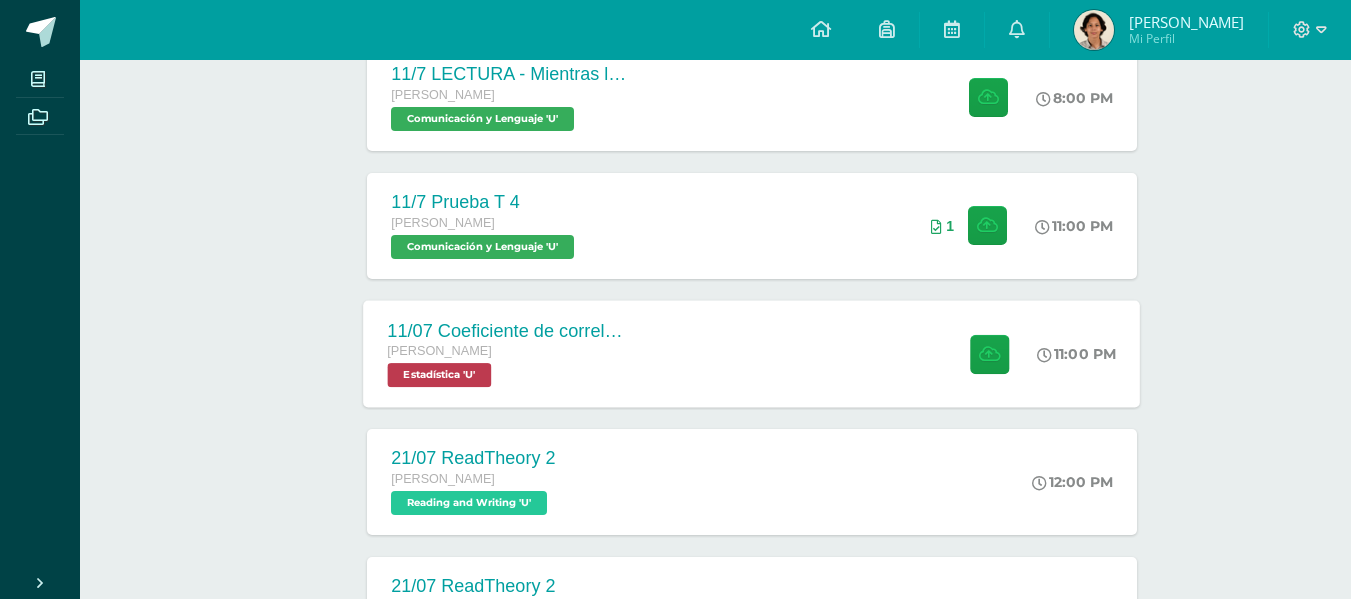 click on "[PERSON_NAME]
Estadística 'U'" at bounding box center [509, 364] 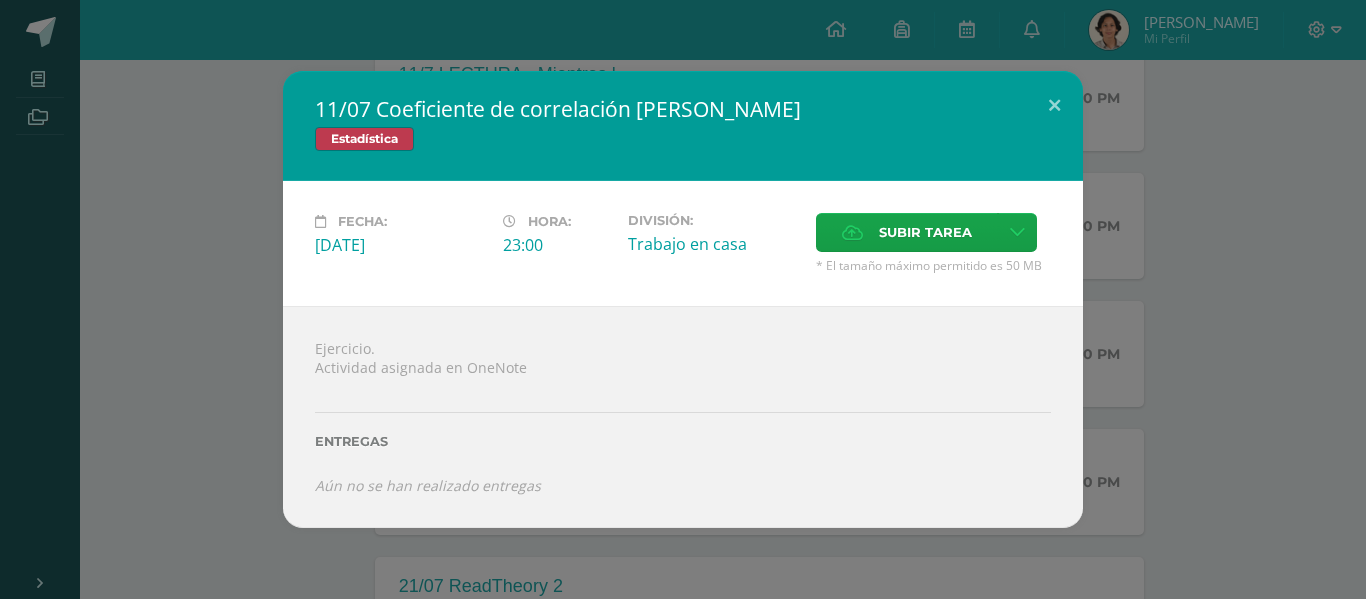 click on "11/07 Coeficiente de correlación [PERSON_NAME]
Estadística
Fecha:
[DATE][PERSON_NAME]:
23:00
División:
Subir tarea" at bounding box center (683, 299) 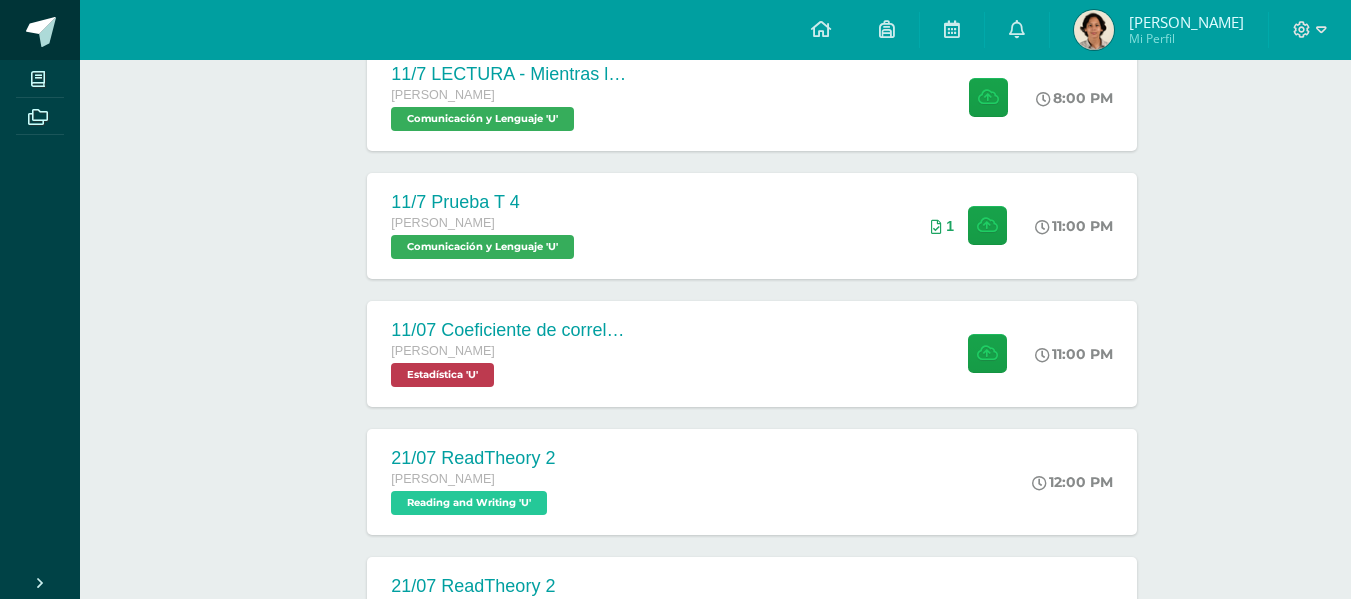 click at bounding box center (41, 32) 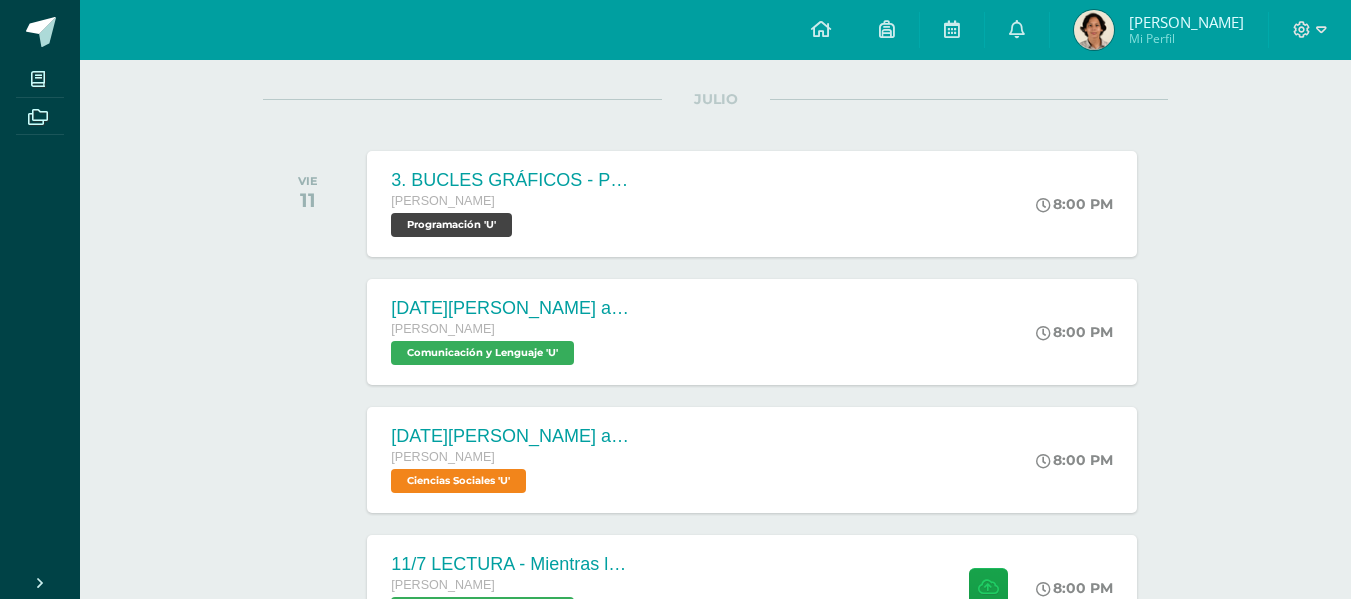 scroll, scrollTop: 243, scrollLeft: 0, axis: vertical 